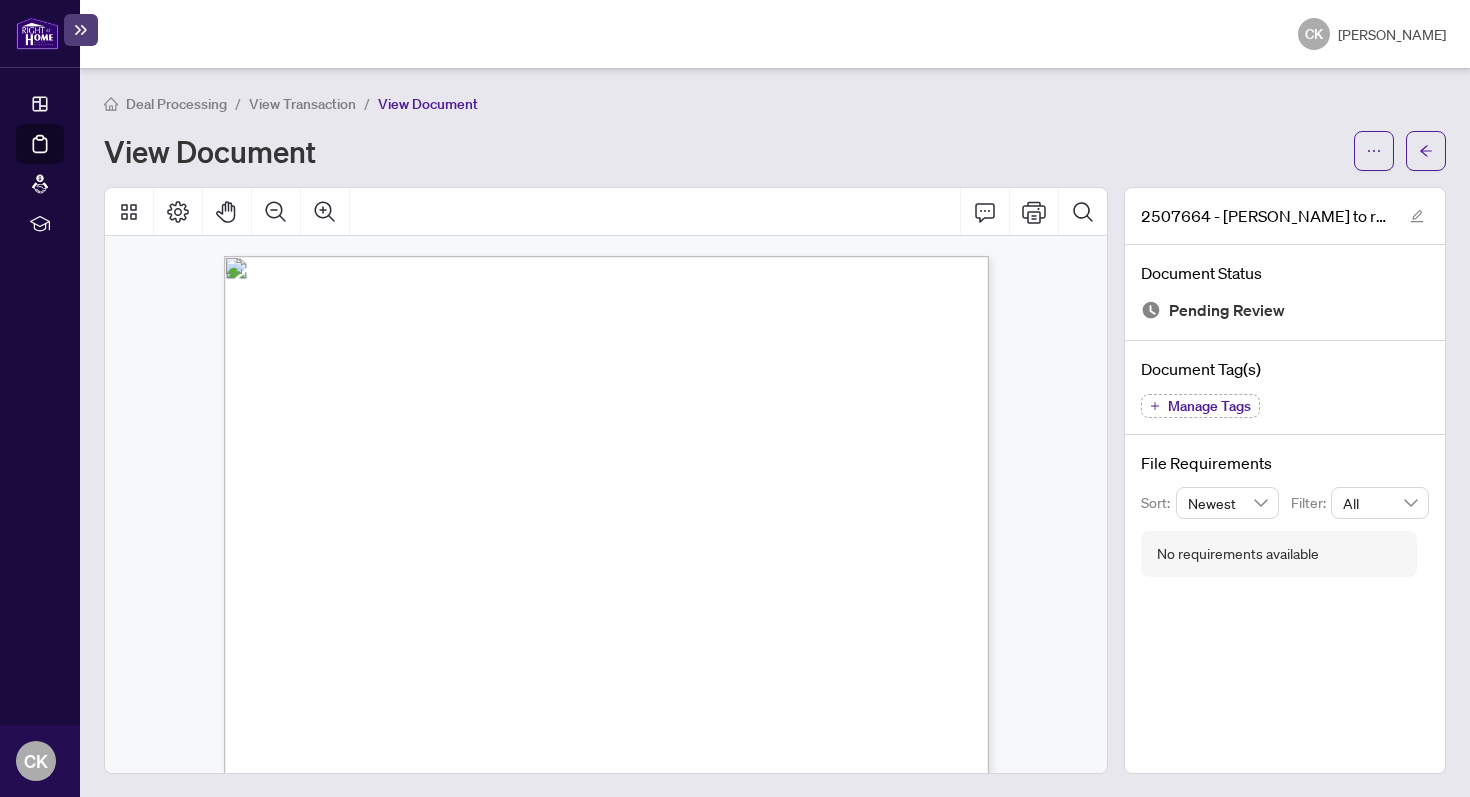 scroll, scrollTop: 0, scrollLeft: 0, axis: both 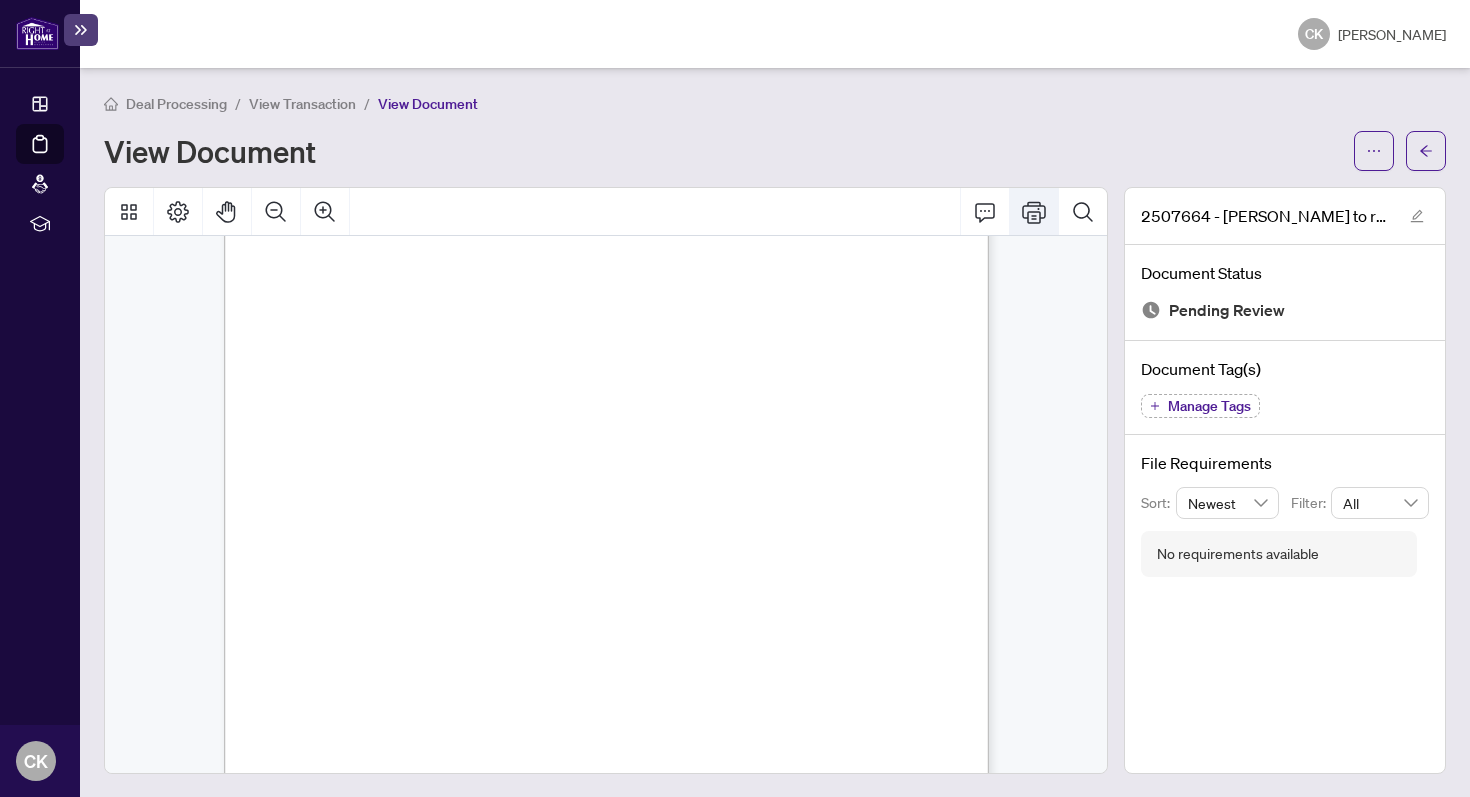 click 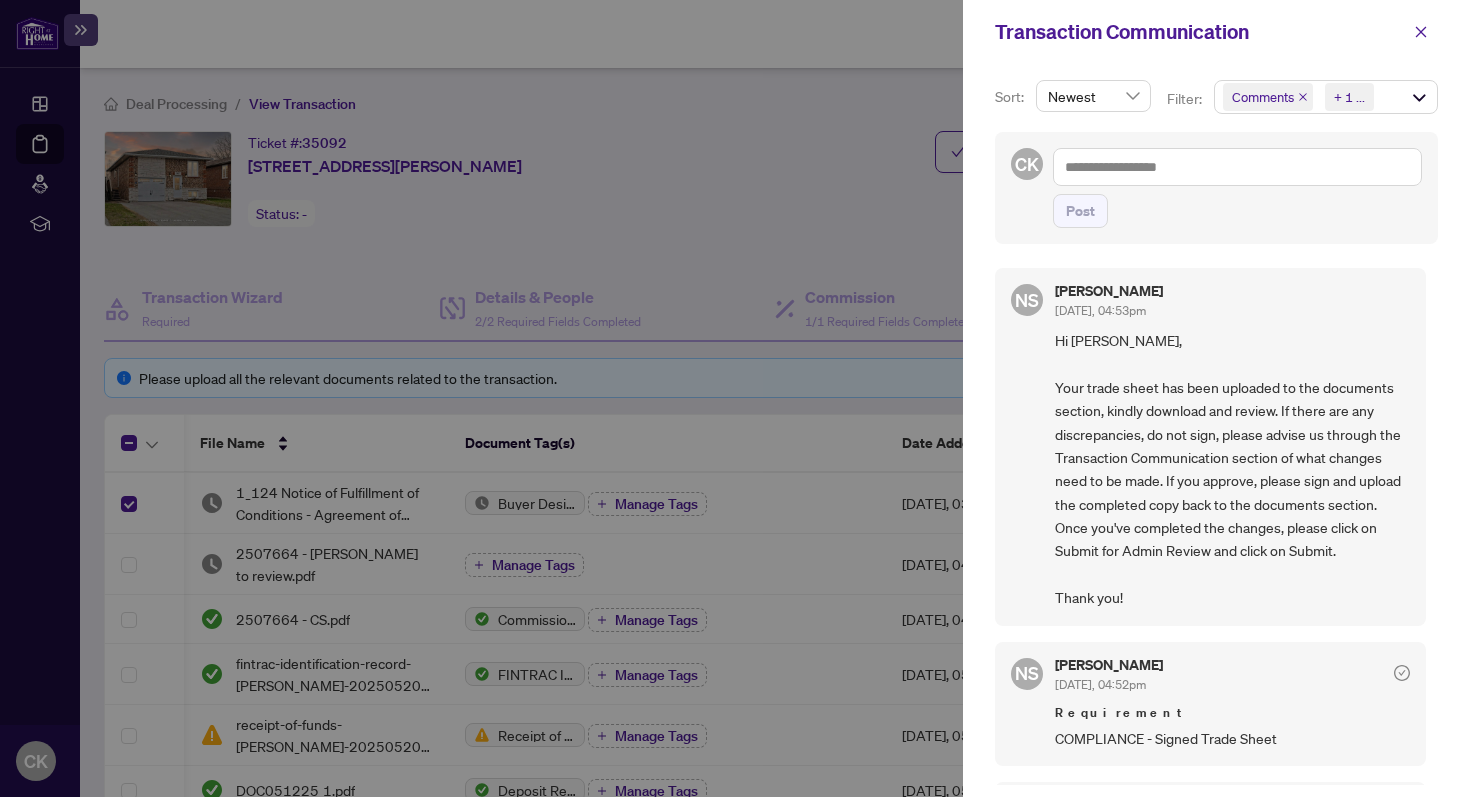 scroll, scrollTop: 0, scrollLeft: 0, axis: both 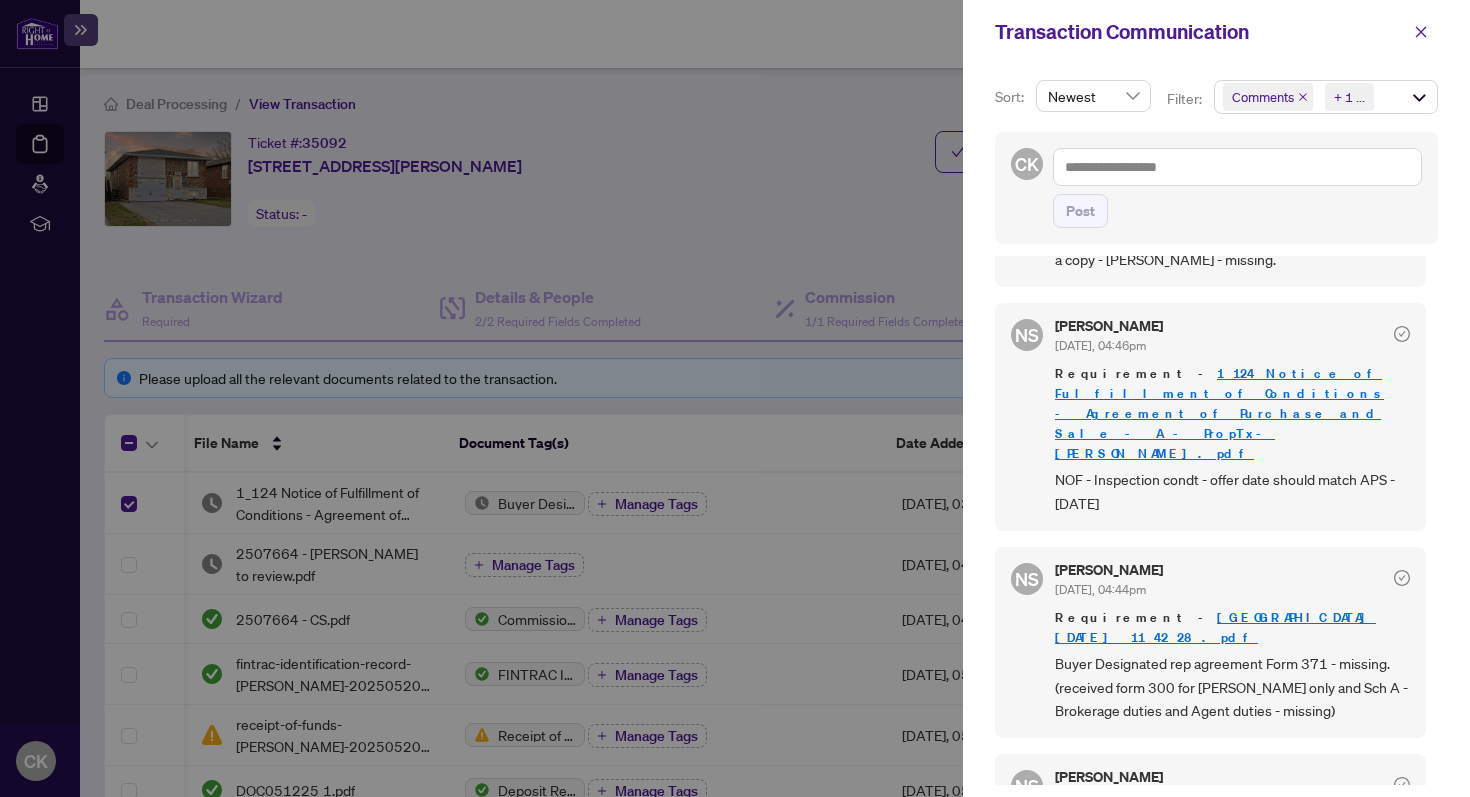 click at bounding box center [735, 398] 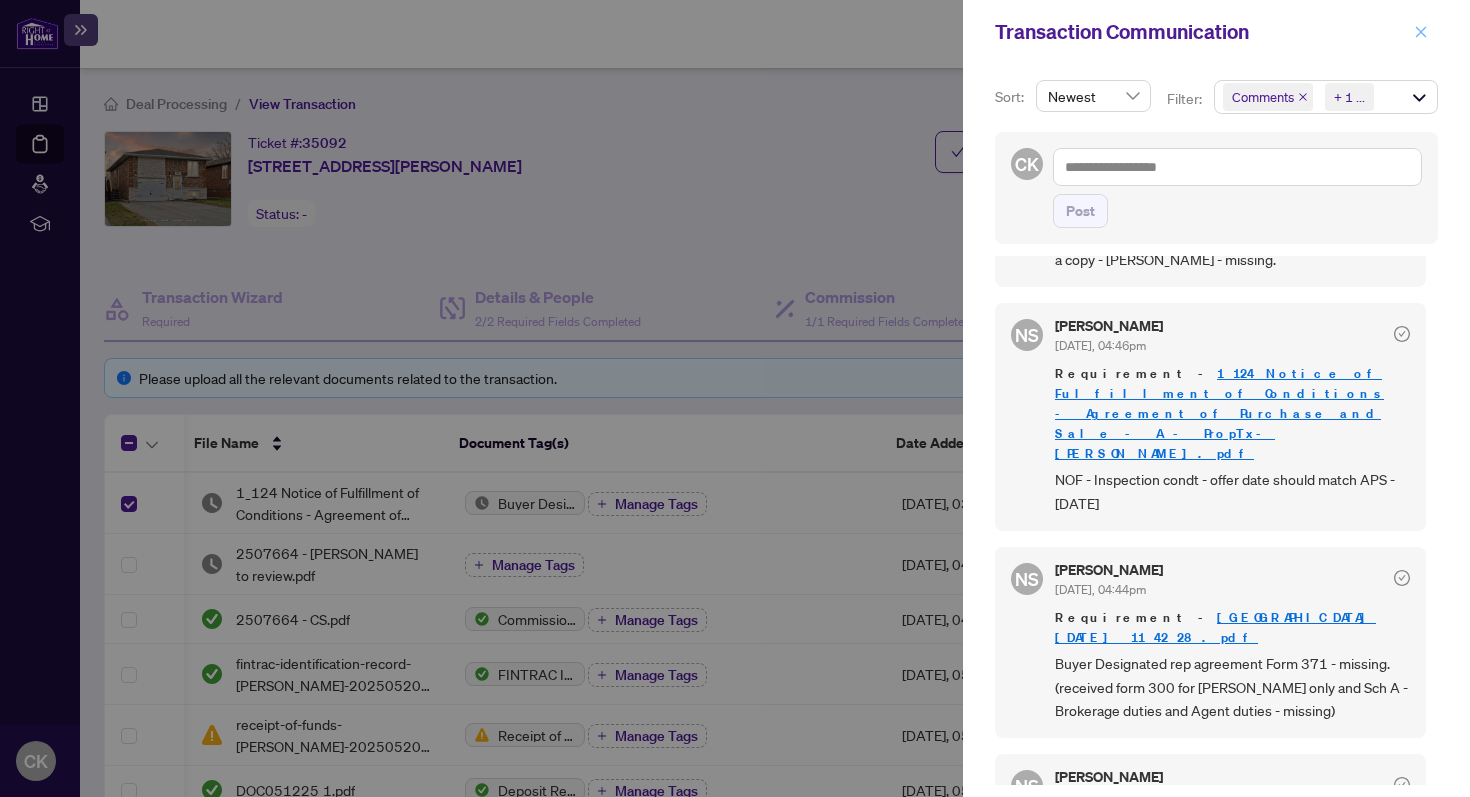 click 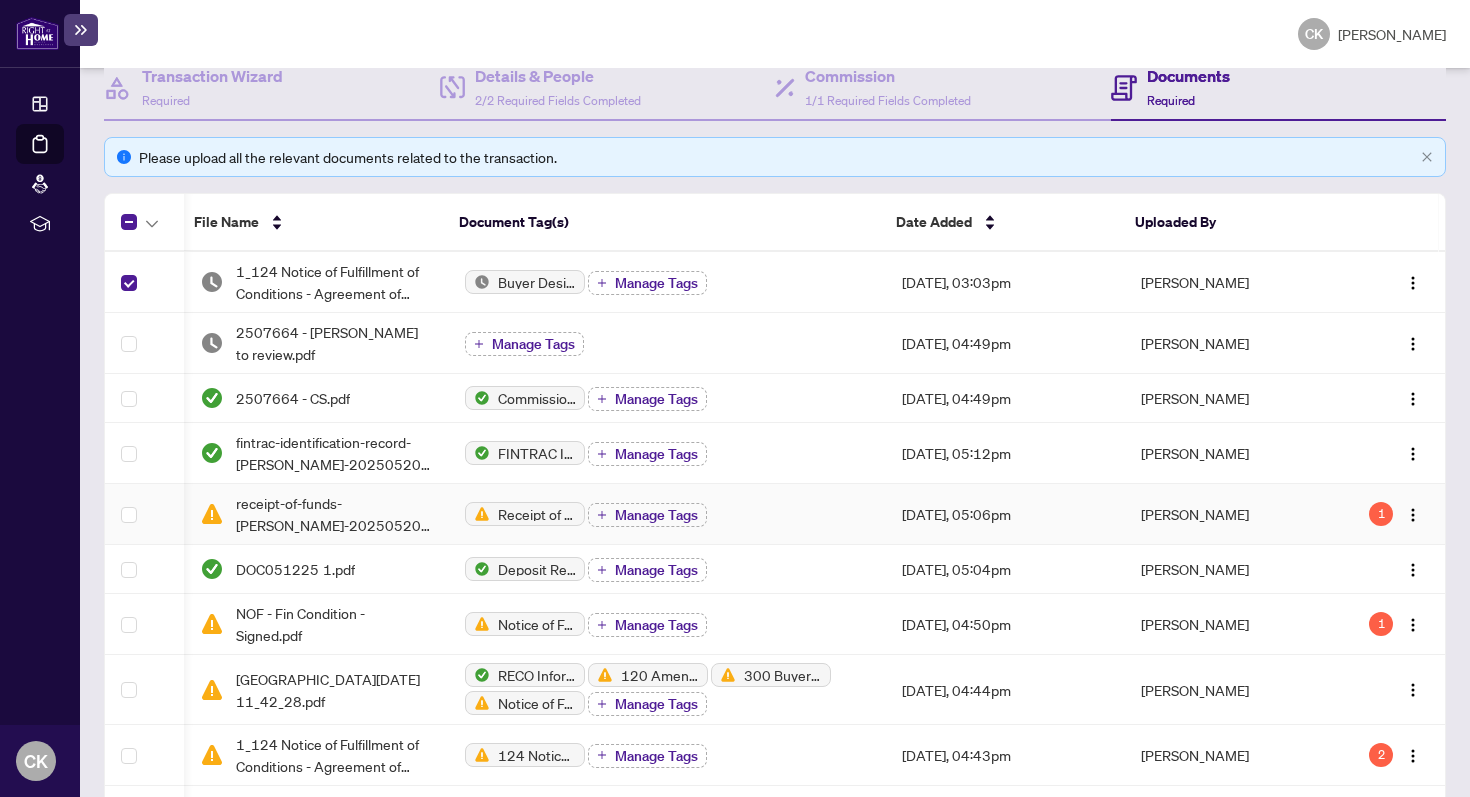scroll, scrollTop: 438, scrollLeft: 0, axis: vertical 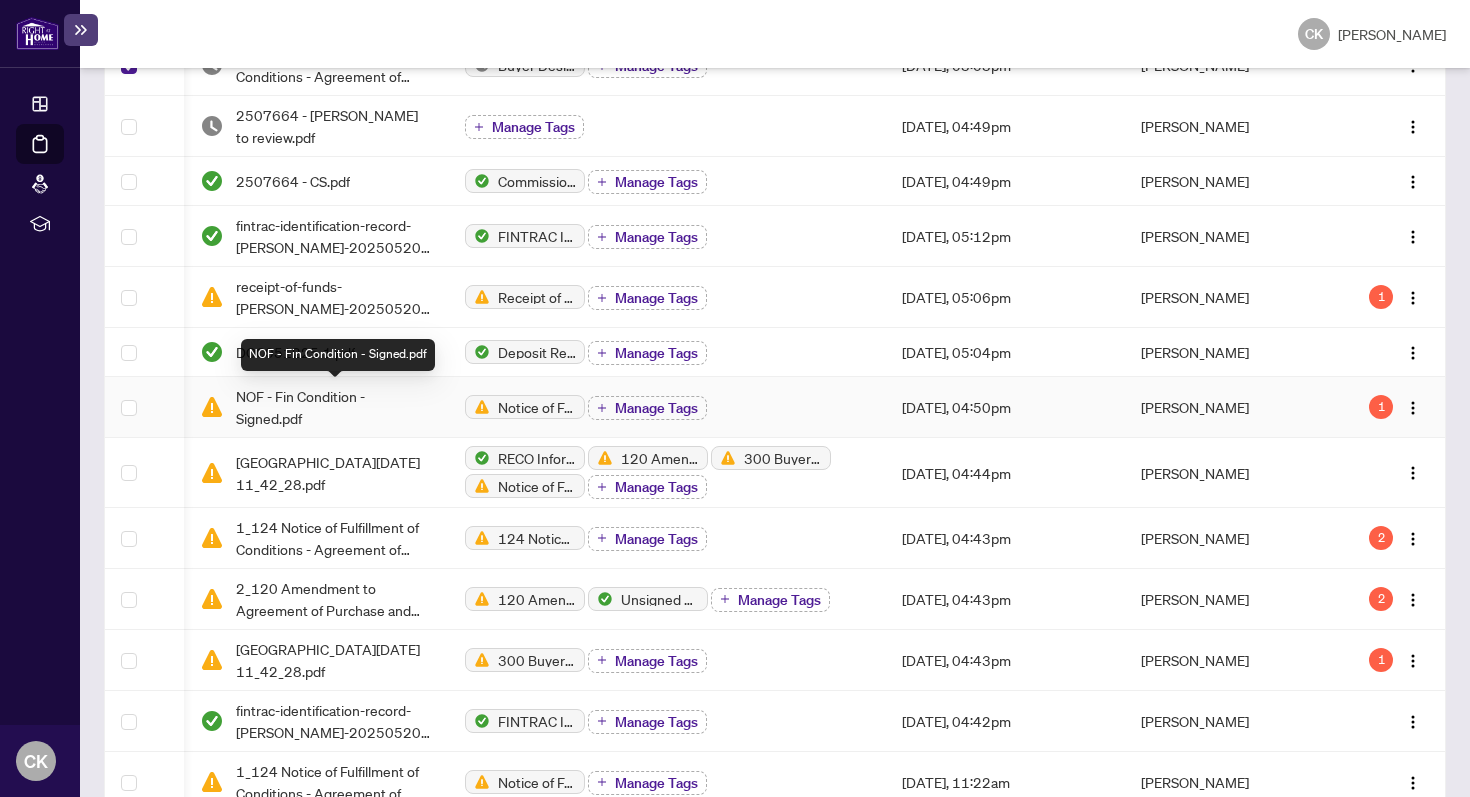 click on "NOF - Fin Condition - Signed.pdf" at bounding box center (334, 407) 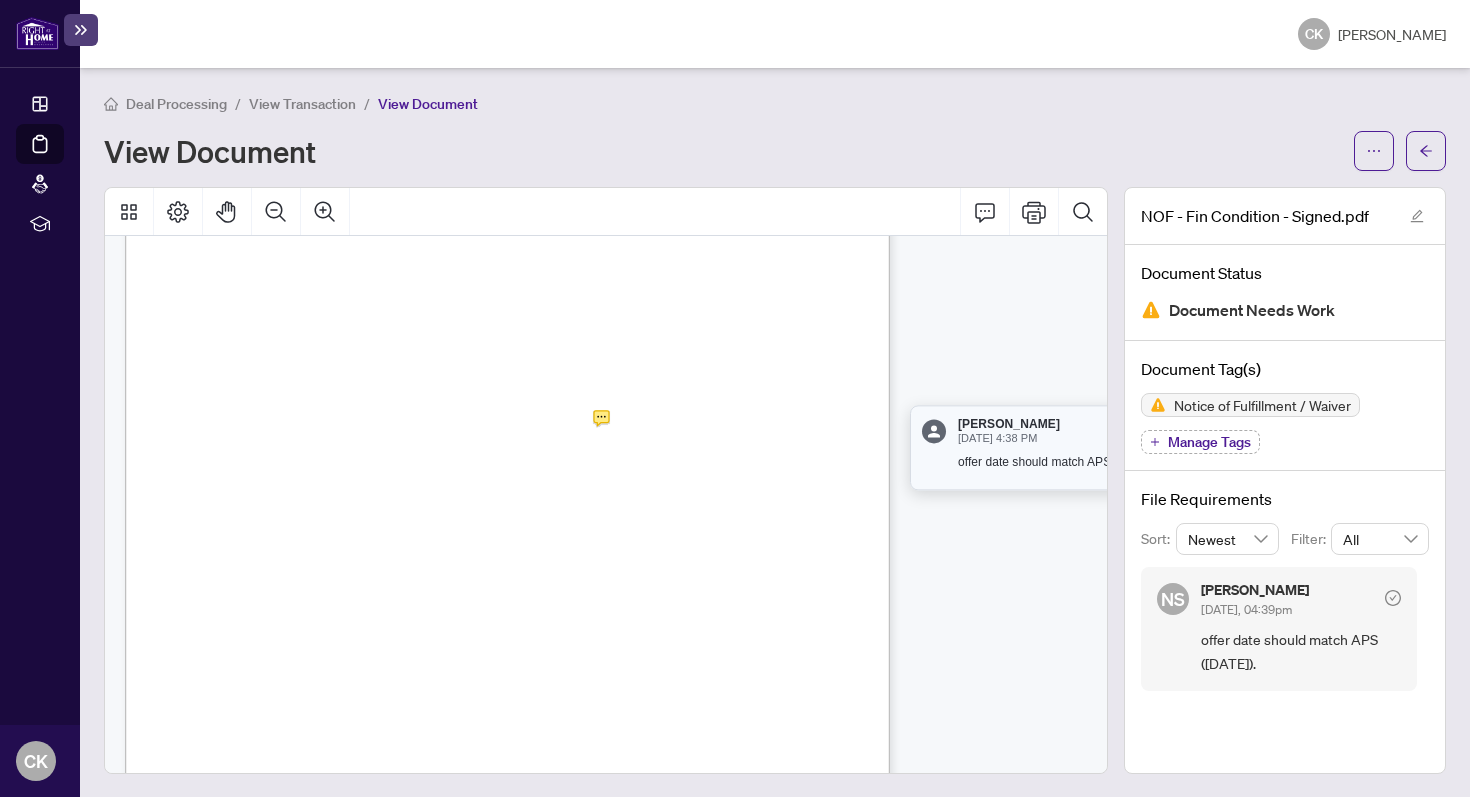 scroll, scrollTop: 71, scrollLeft: 0, axis: vertical 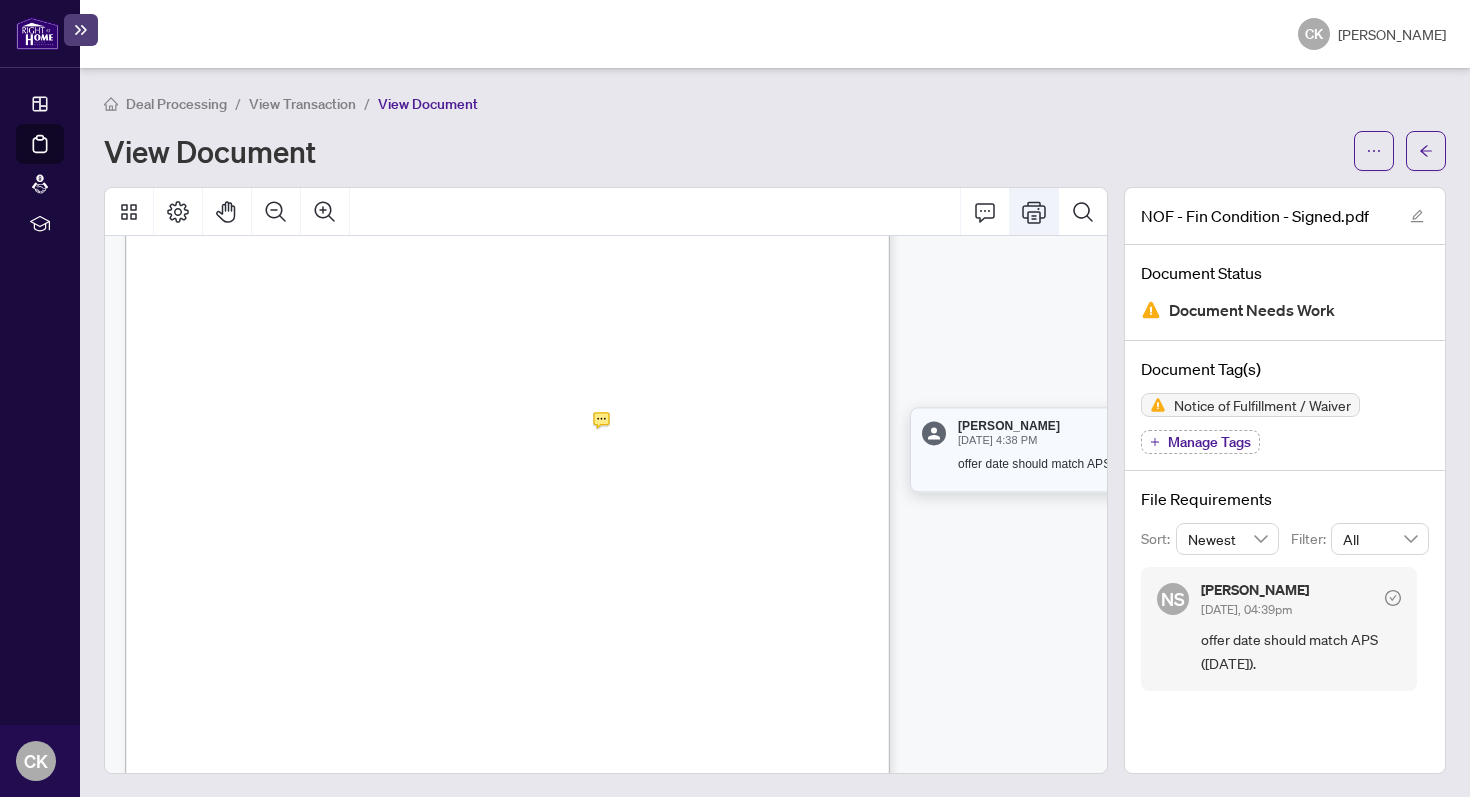 click at bounding box center (1034, 212) 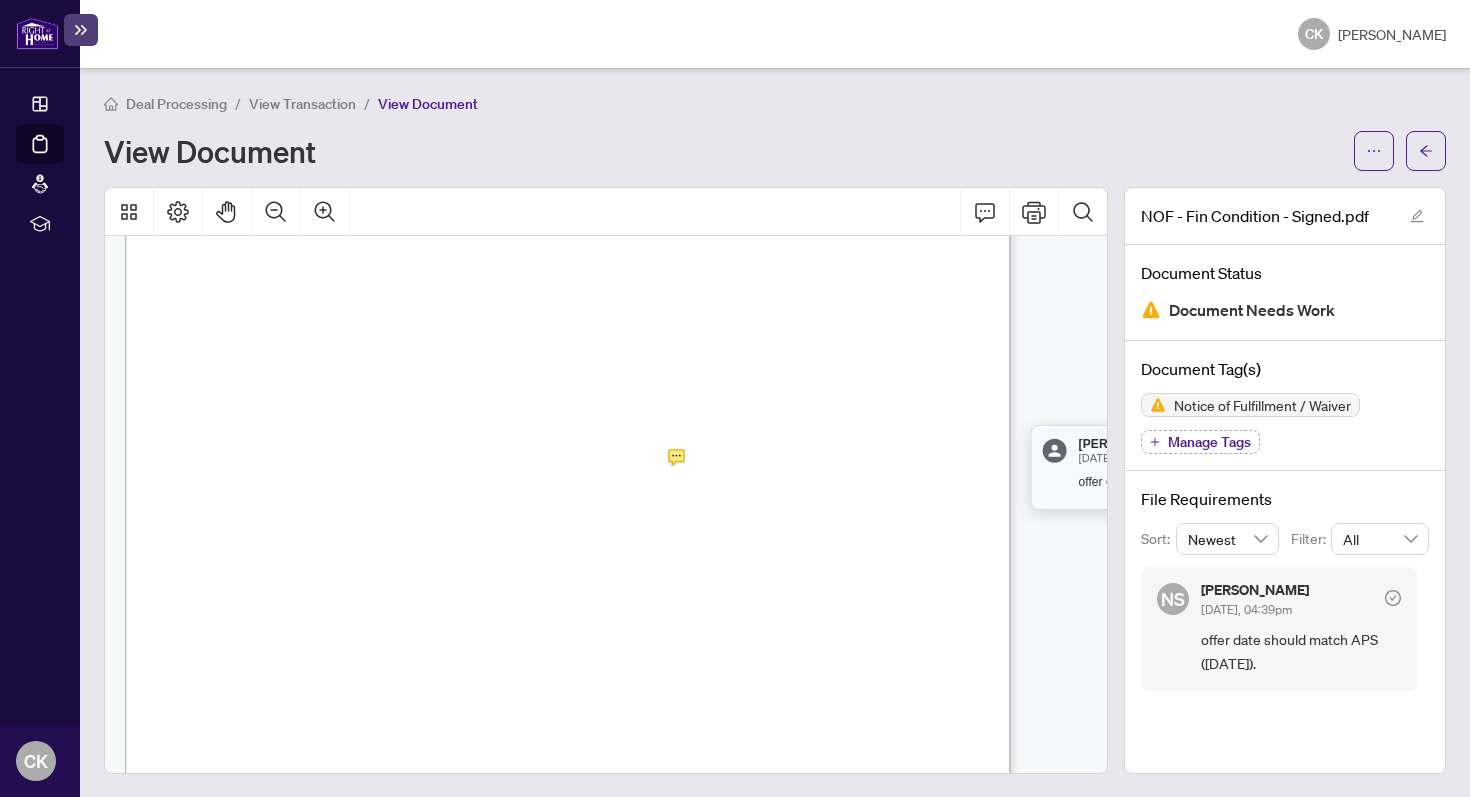 scroll, scrollTop: 98, scrollLeft: 0, axis: vertical 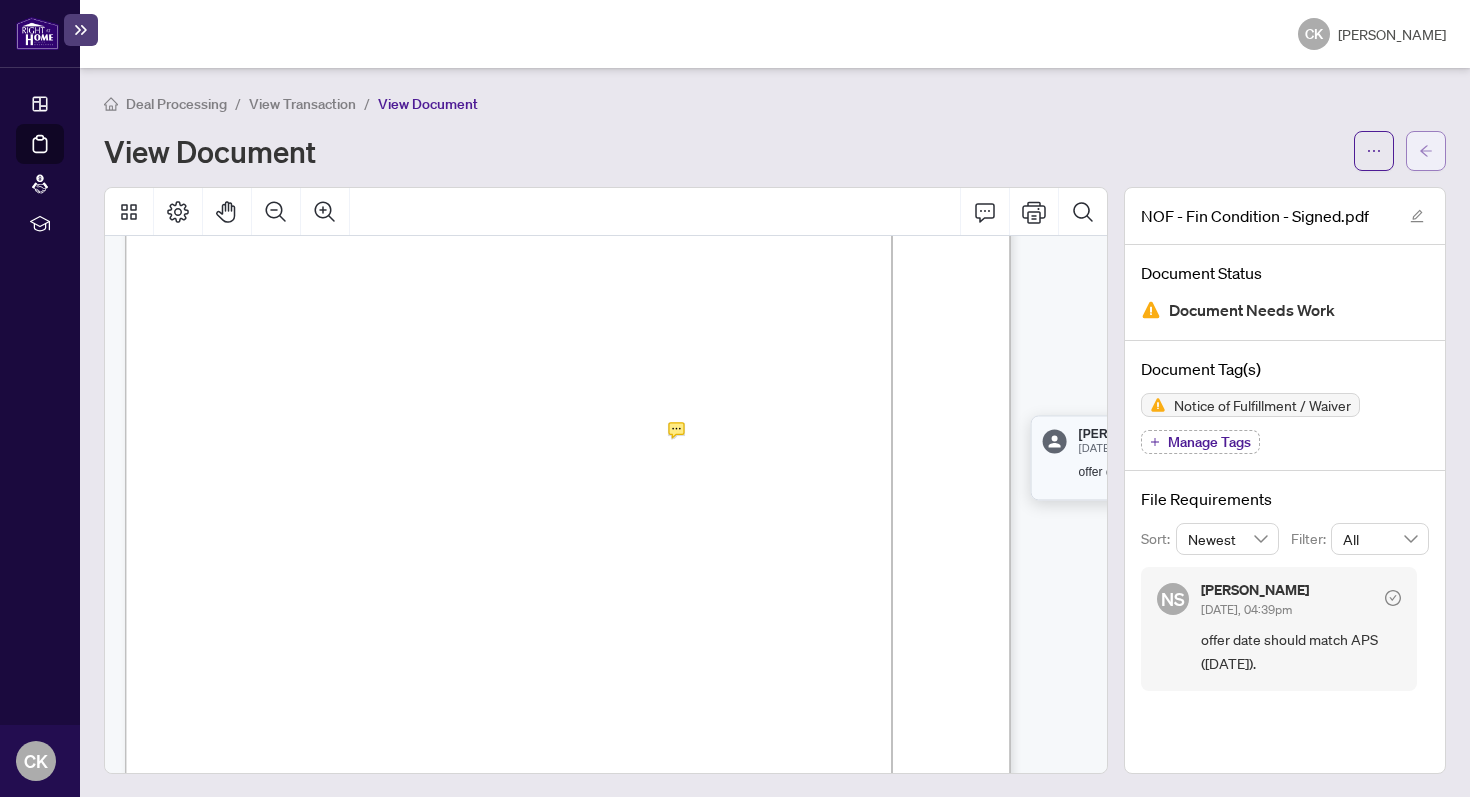 click 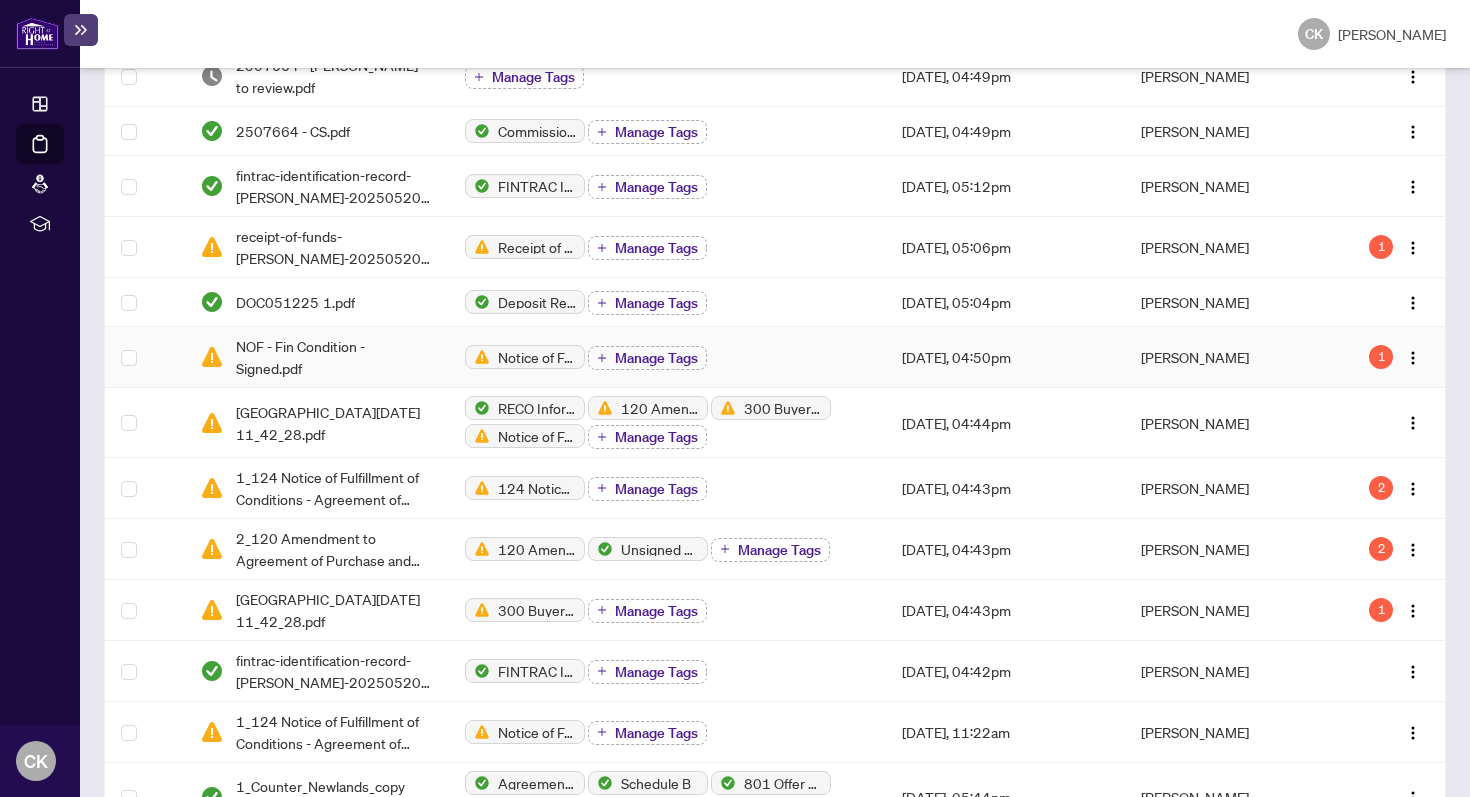 scroll, scrollTop: 503, scrollLeft: 0, axis: vertical 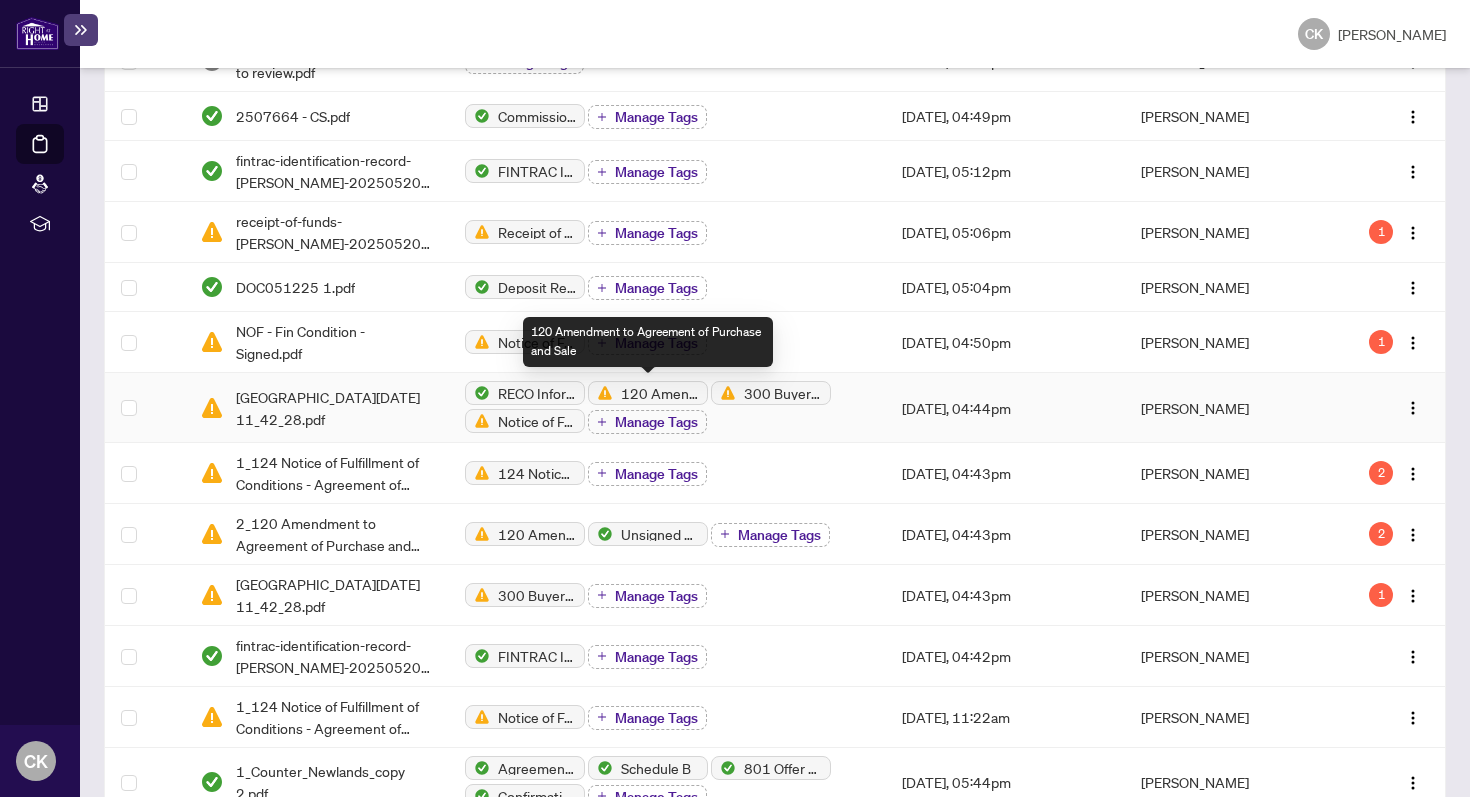click on "120 Amendment to Agreement of Purchase and Sale" at bounding box center (660, 393) 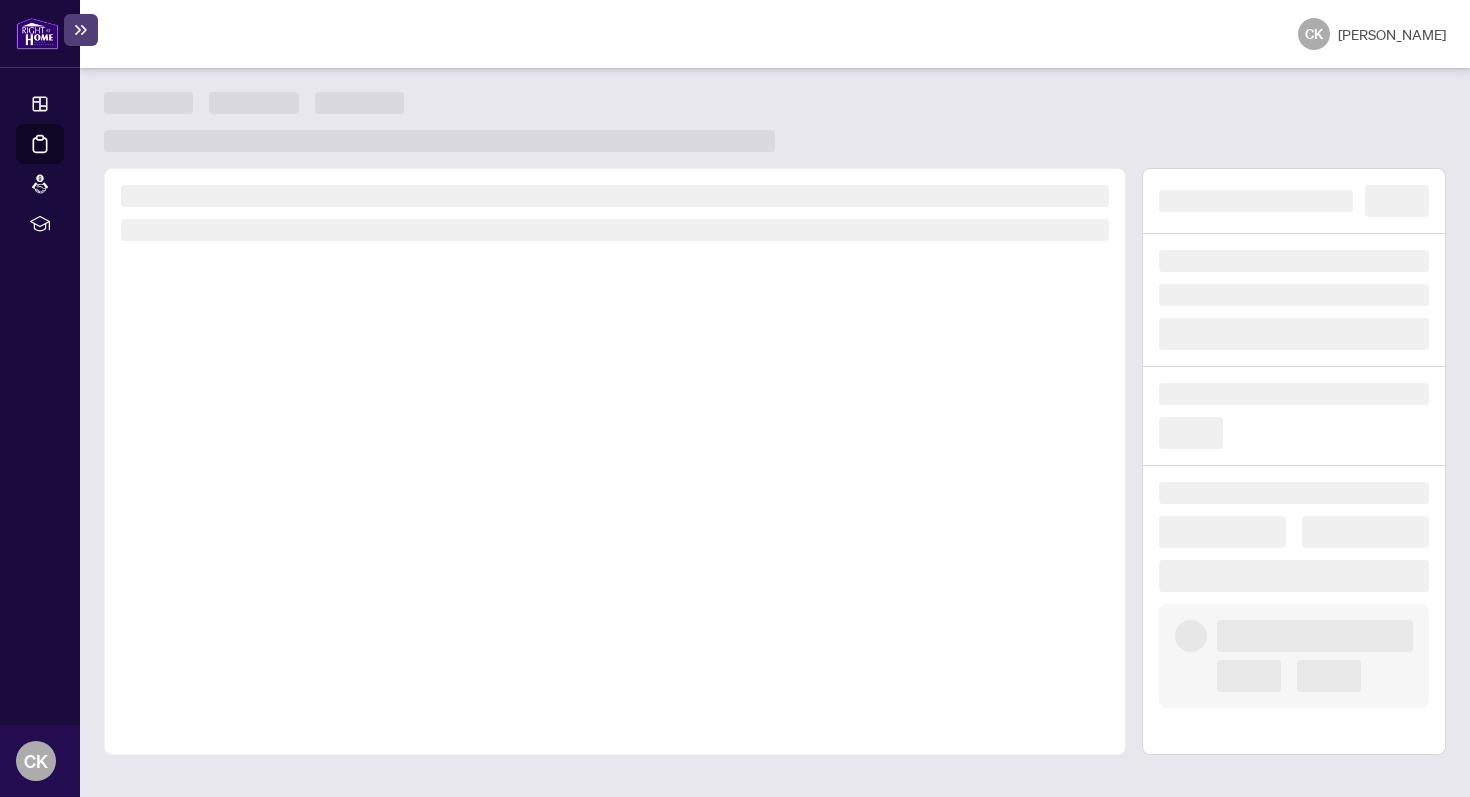scroll, scrollTop: 0, scrollLeft: 0, axis: both 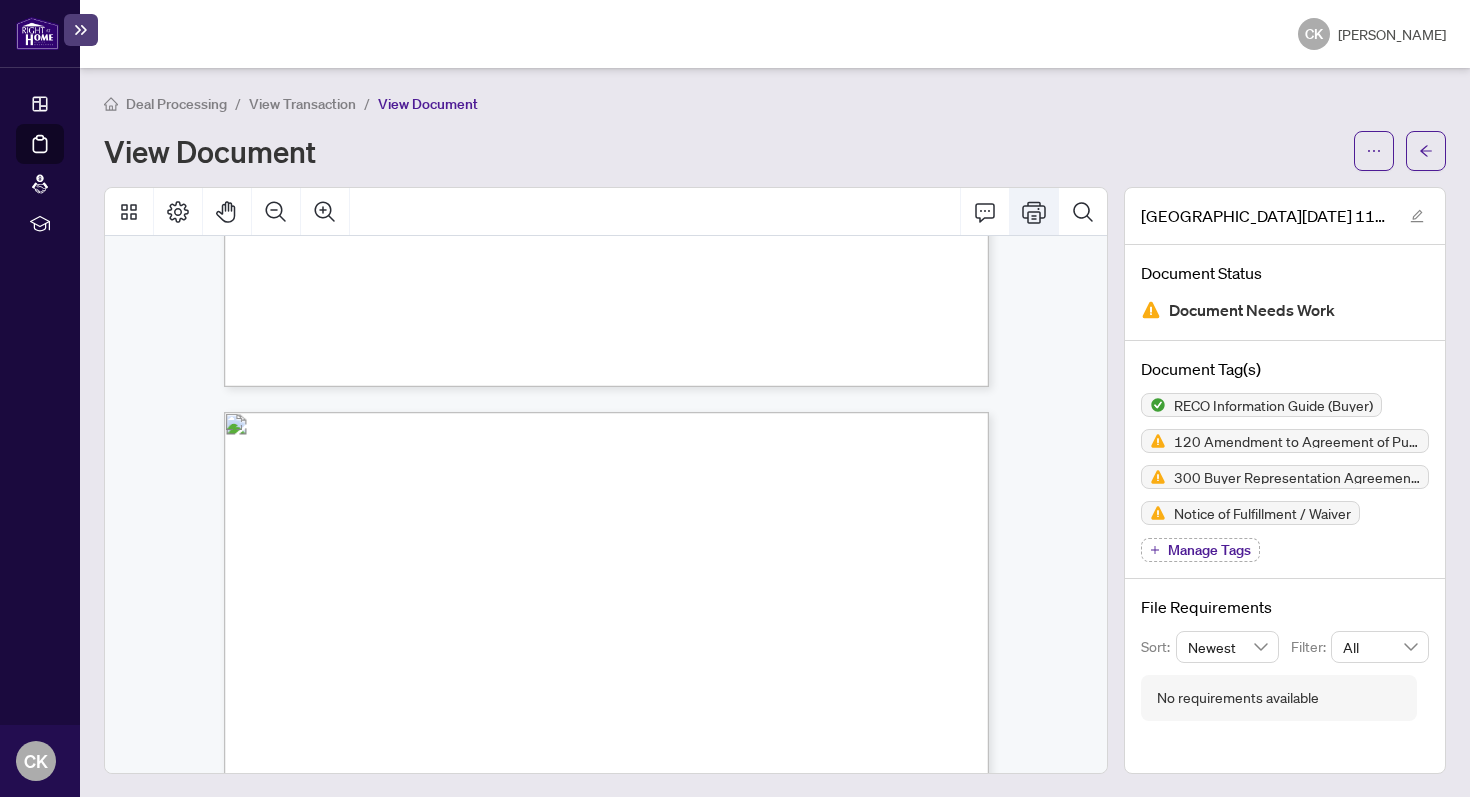 click 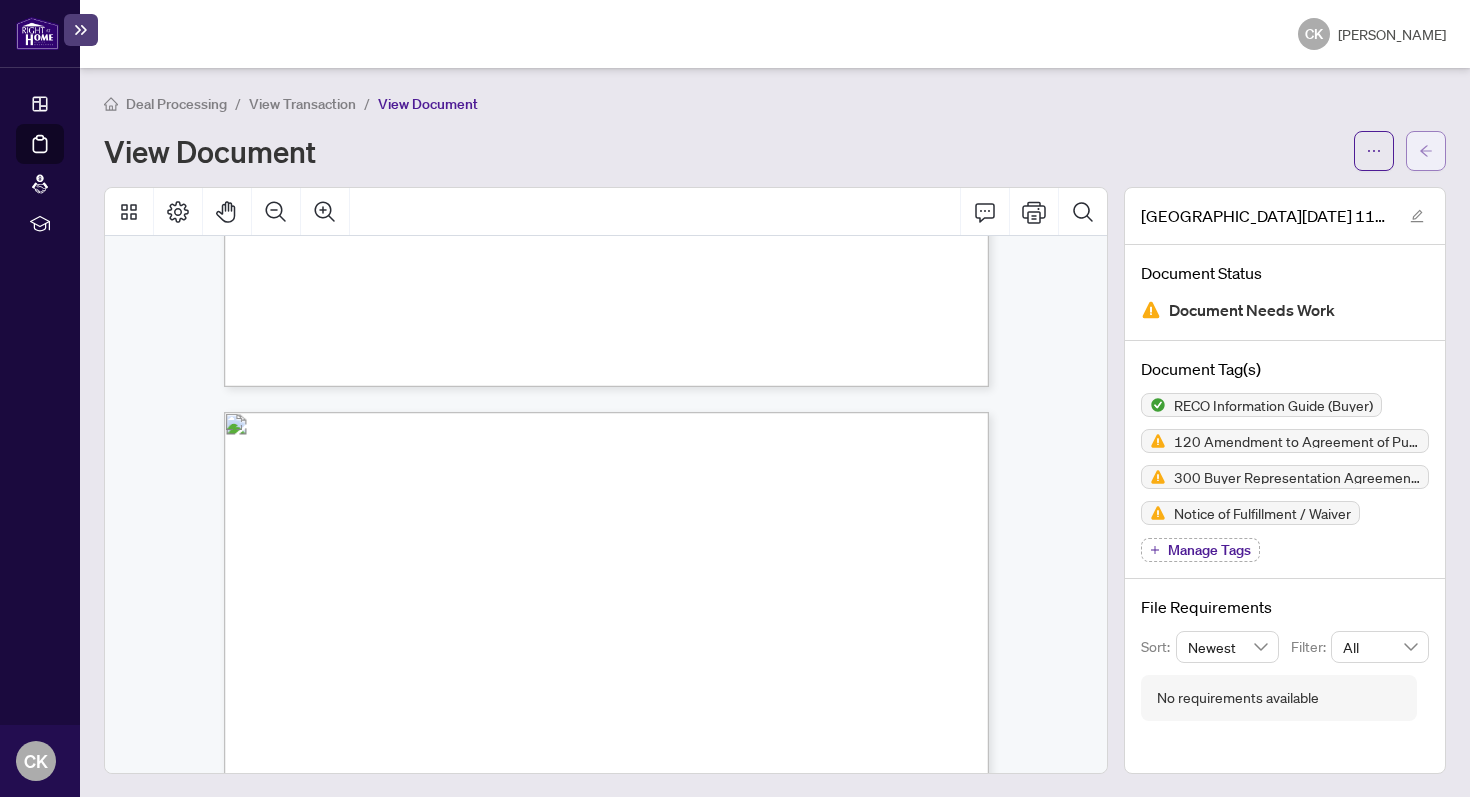 click at bounding box center (1426, 151) 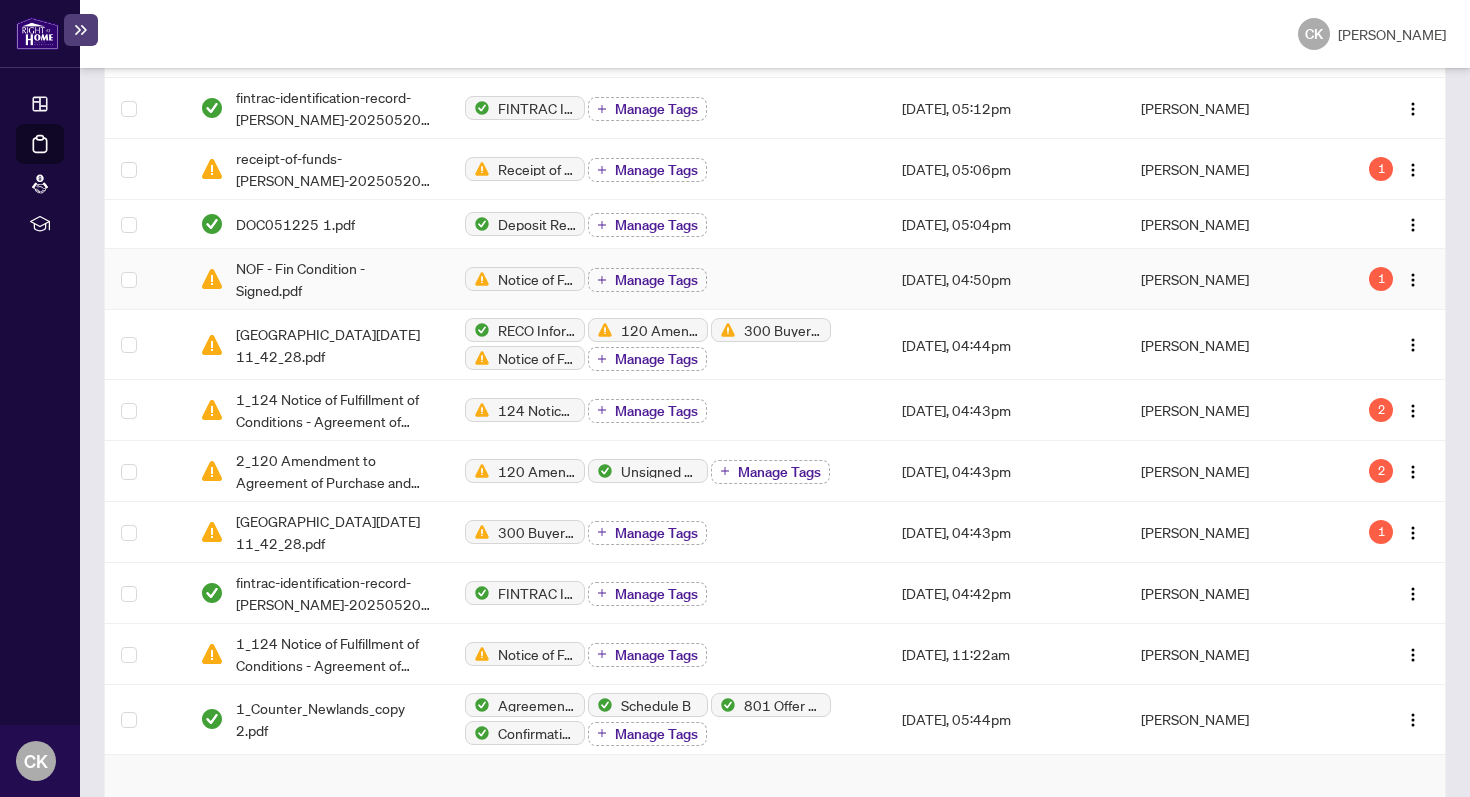 scroll, scrollTop: 567, scrollLeft: 0, axis: vertical 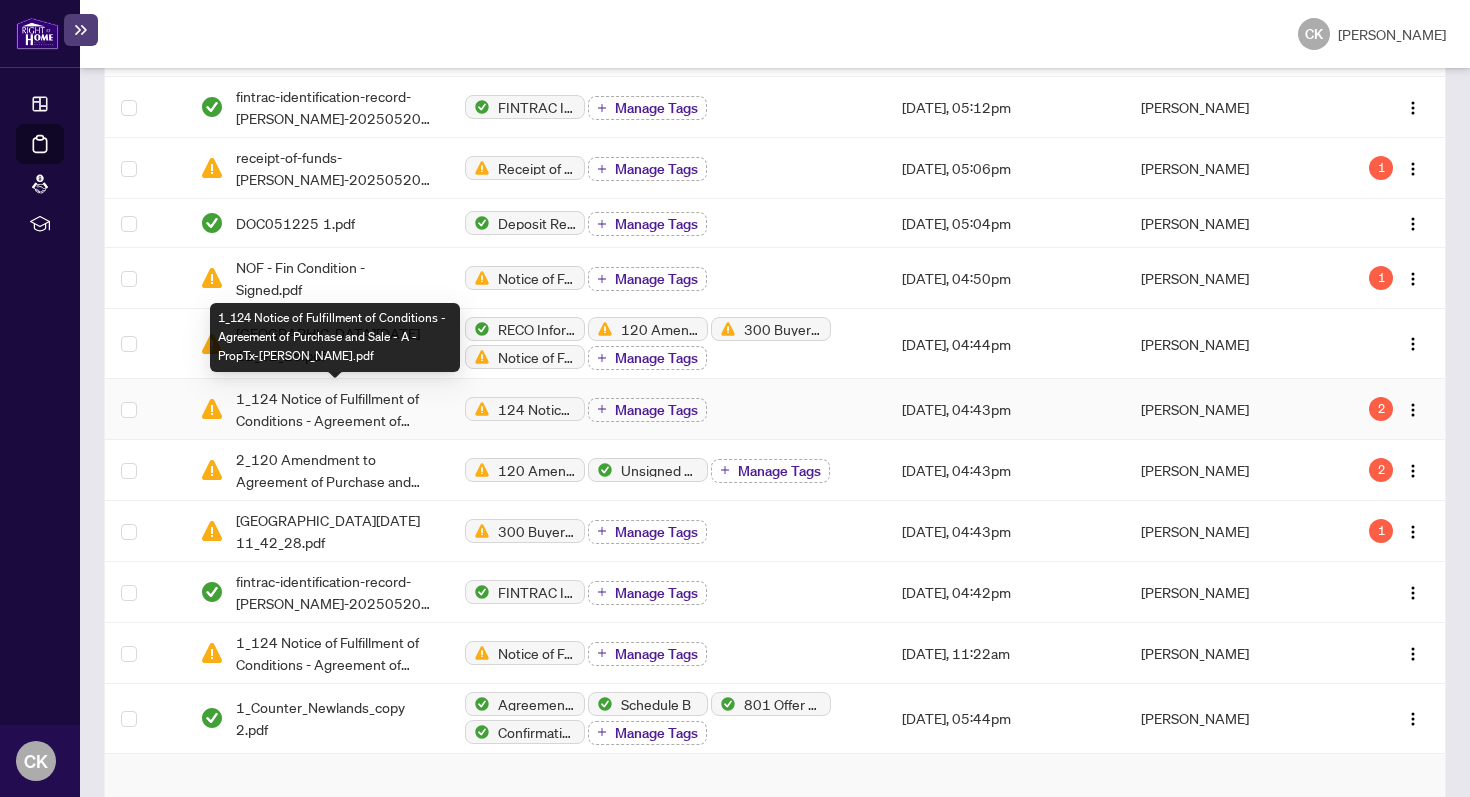 click on "1_124 Notice of Fulfillment of Conditions - Agreement of Purchase and Sale - A - PropTx-OREA.pdf" at bounding box center [334, 409] 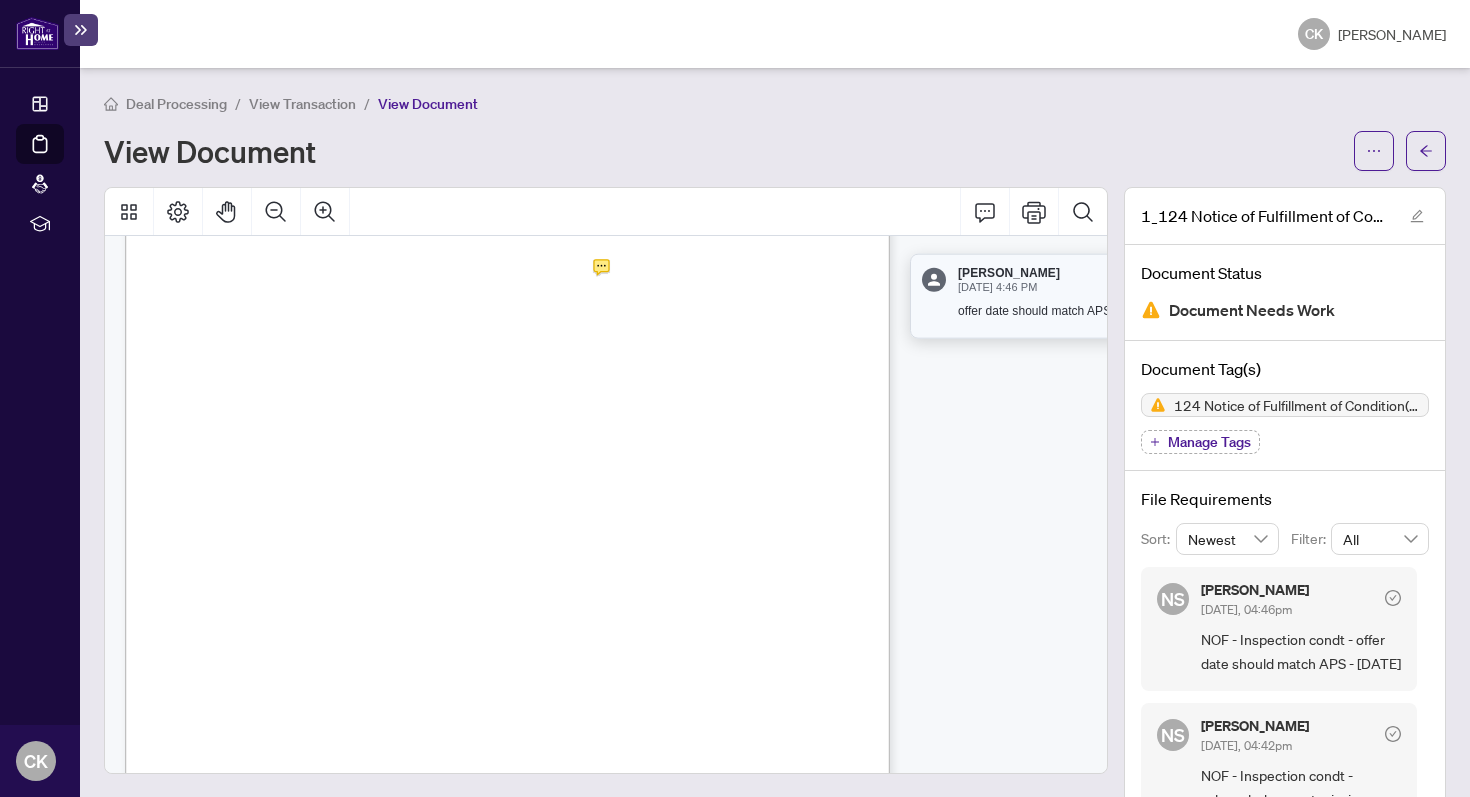 scroll, scrollTop: 0, scrollLeft: 0, axis: both 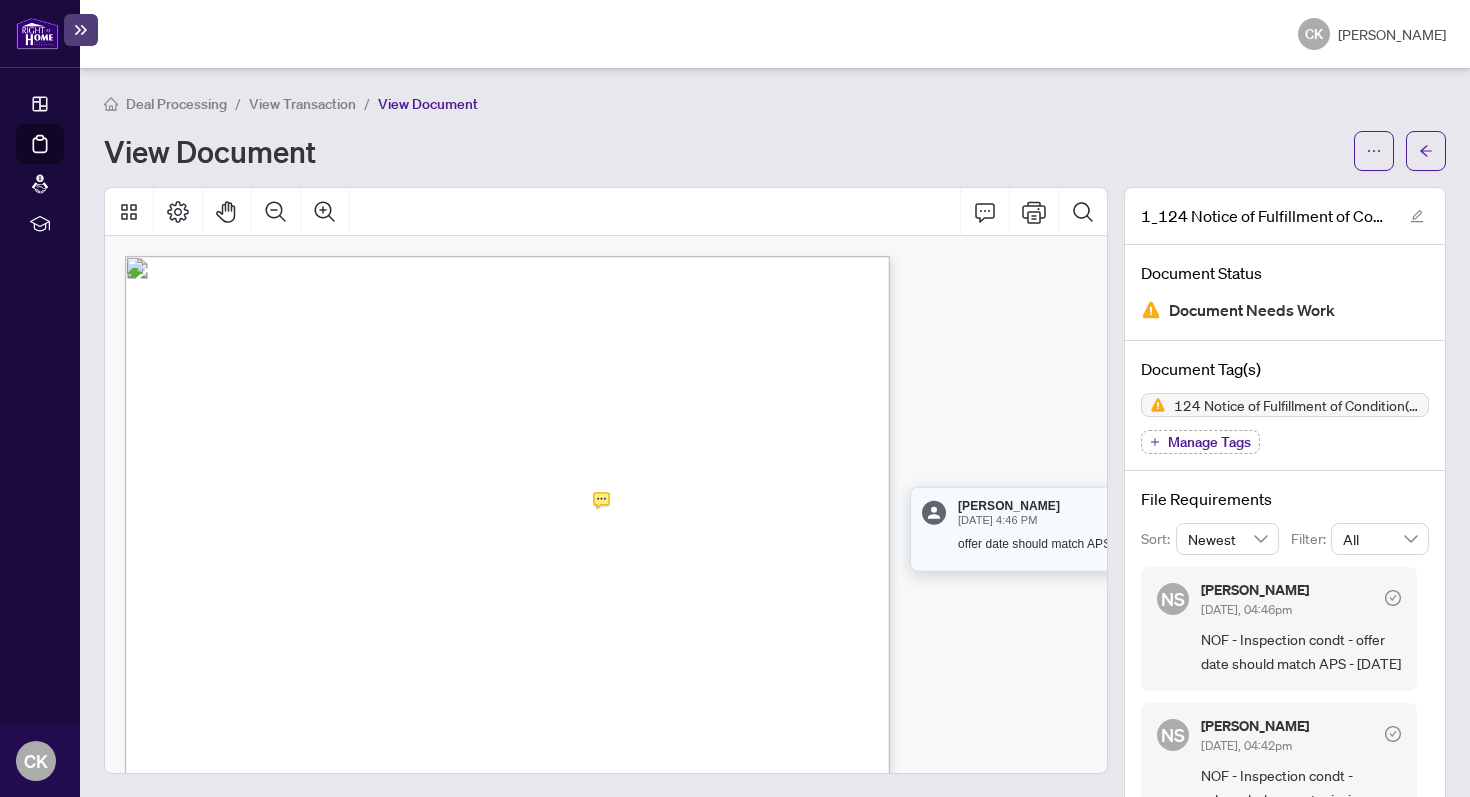 click on "View Document" at bounding box center (723, 151) 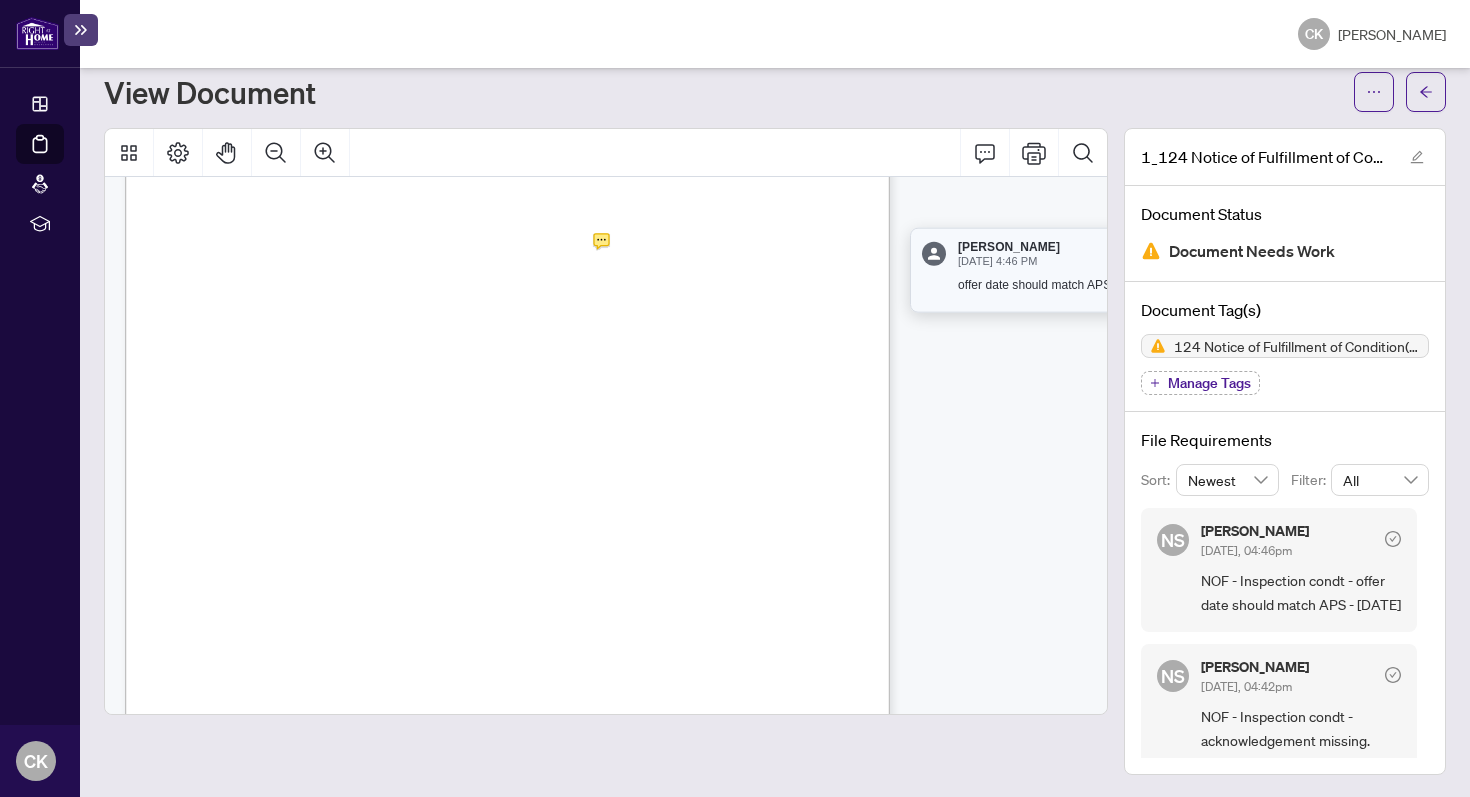 scroll, scrollTop: 0, scrollLeft: 0, axis: both 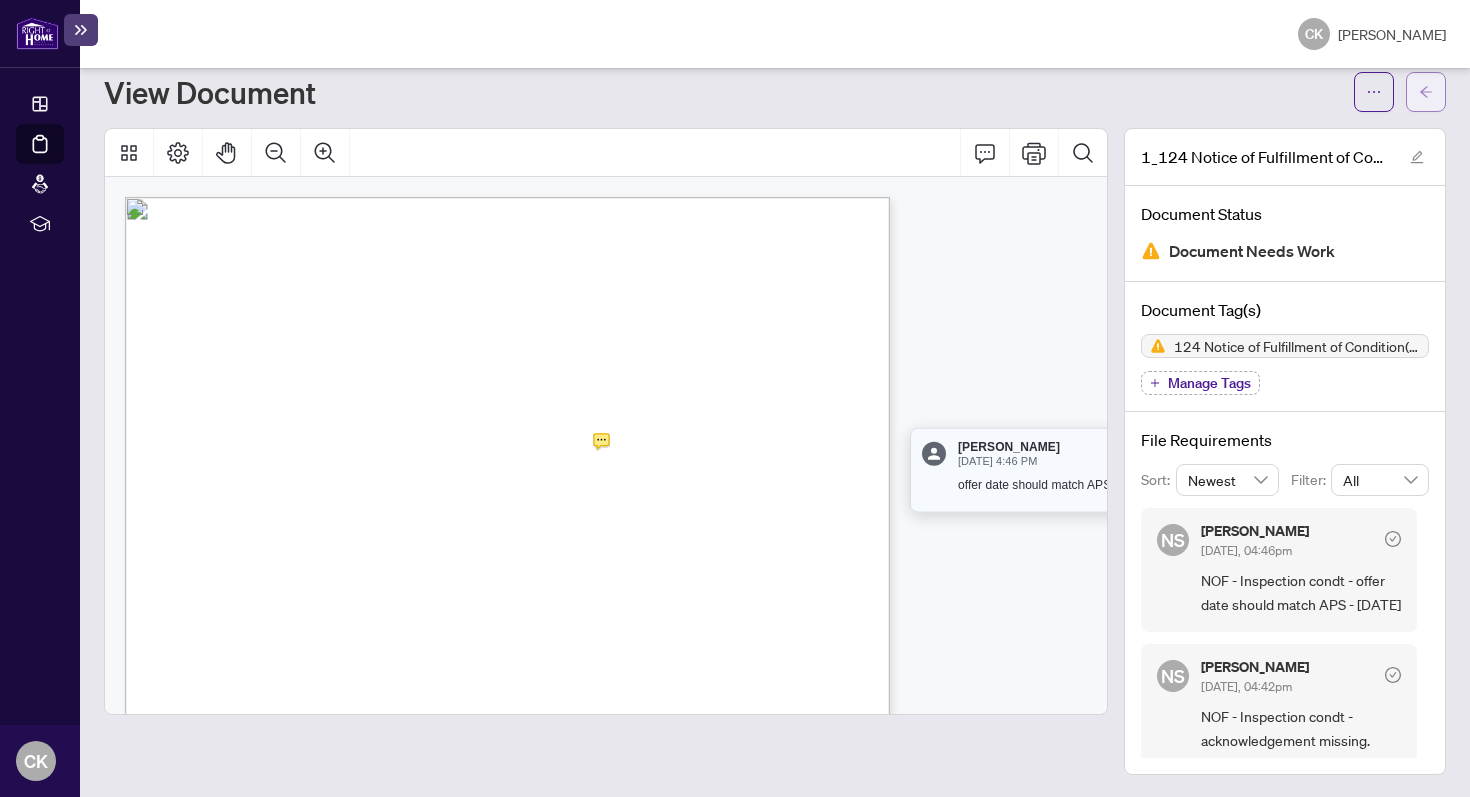 click 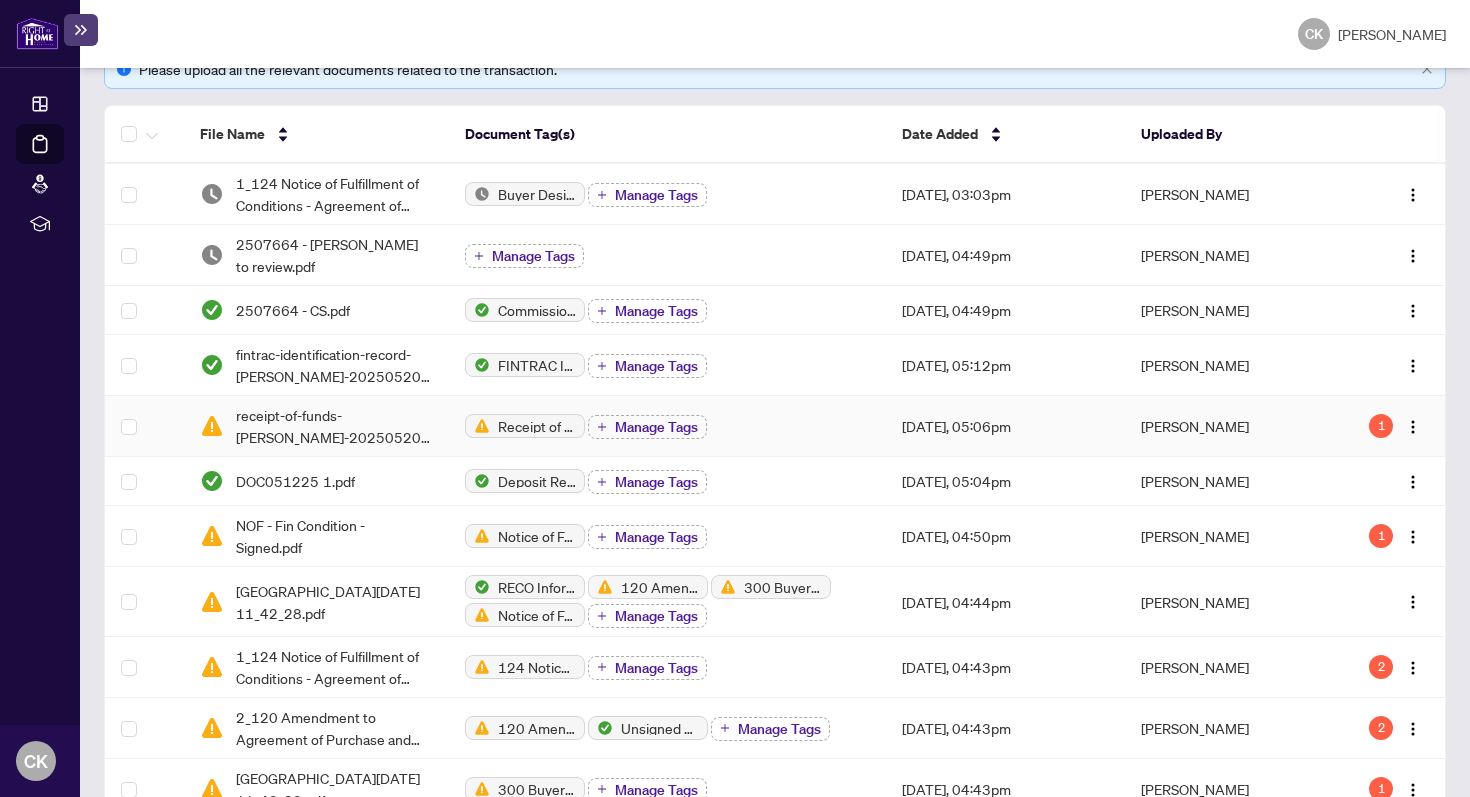 scroll, scrollTop: 331, scrollLeft: 0, axis: vertical 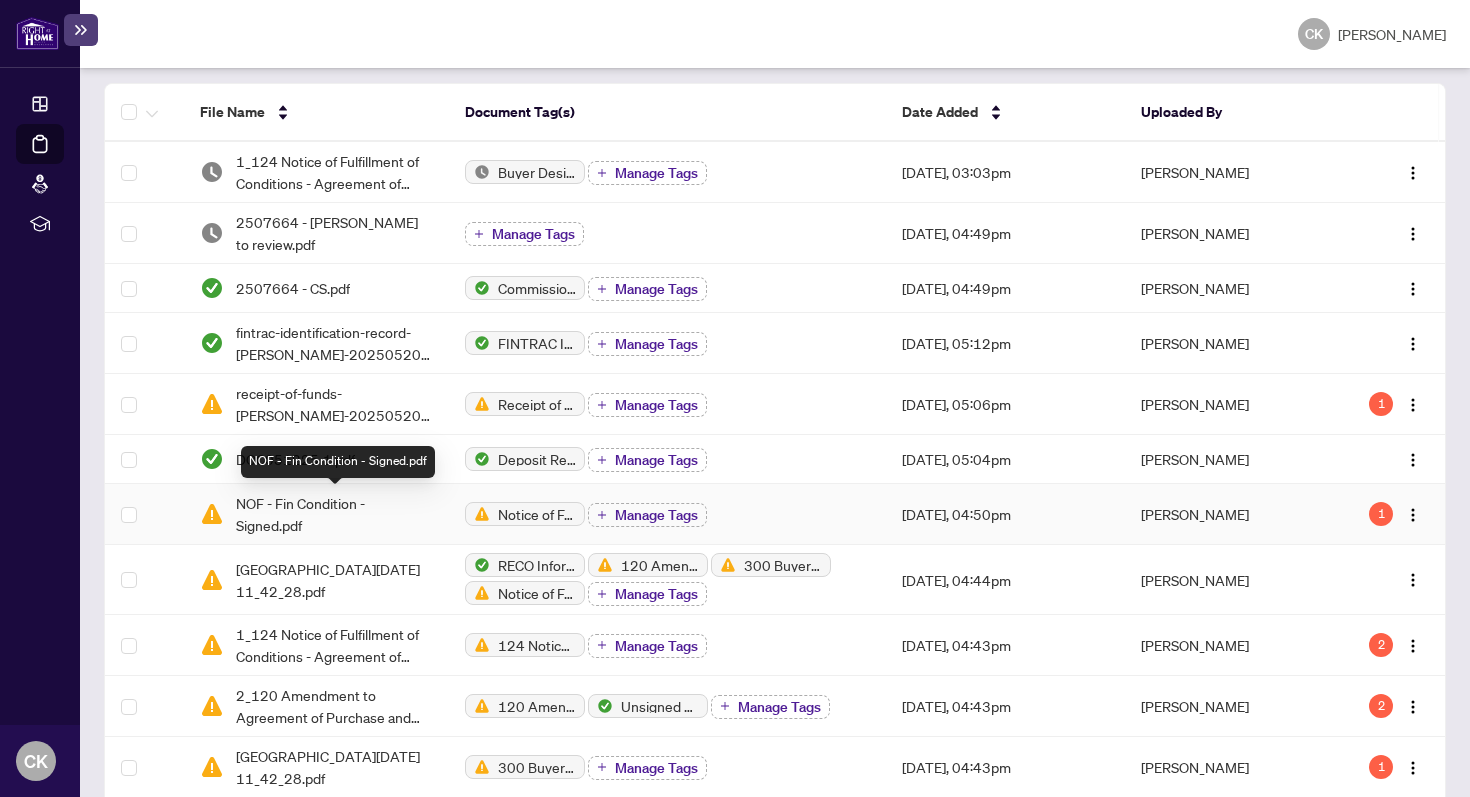 click on "NOF - Fin Condition - Signed.pdf" at bounding box center [334, 514] 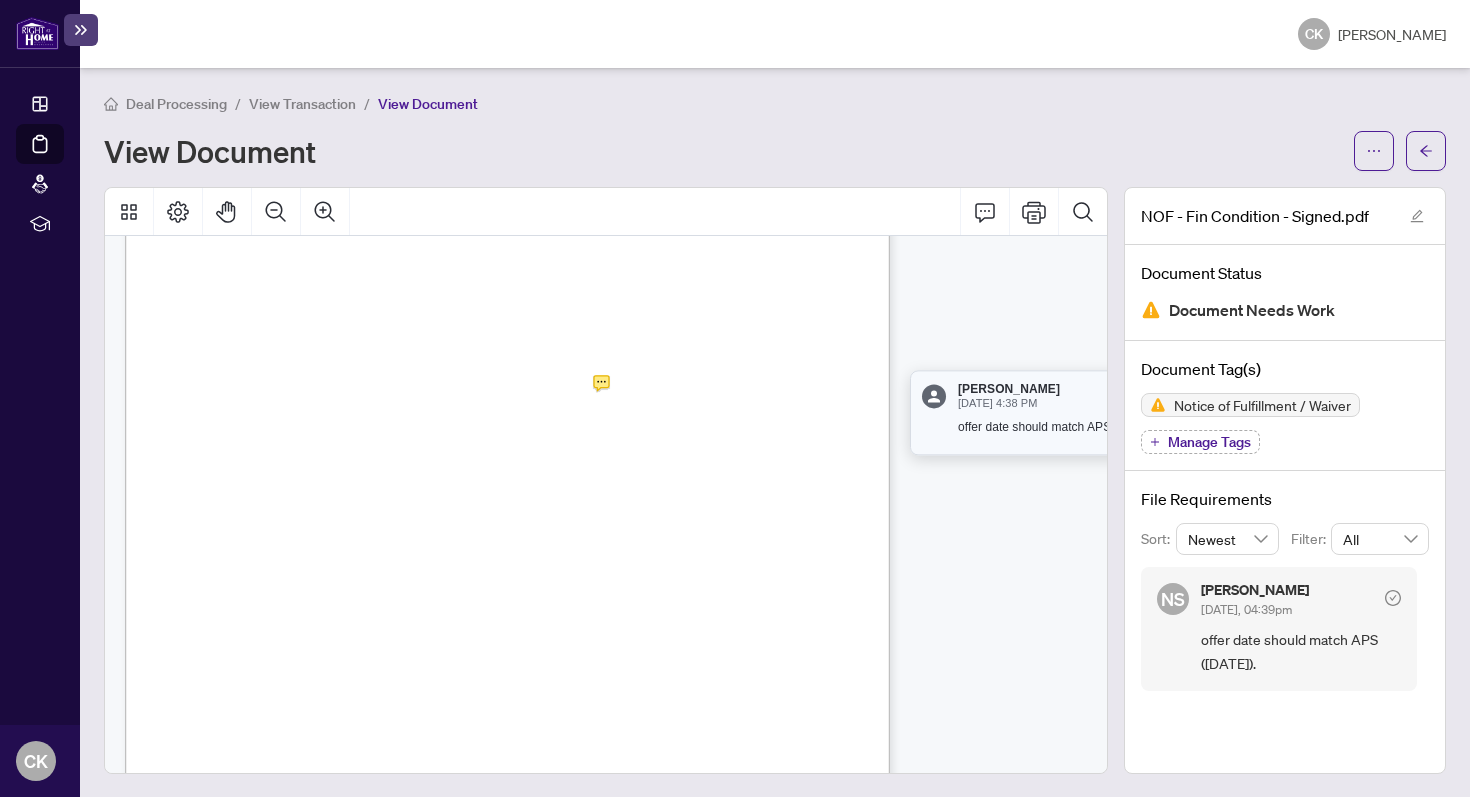 scroll, scrollTop: 0, scrollLeft: 0, axis: both 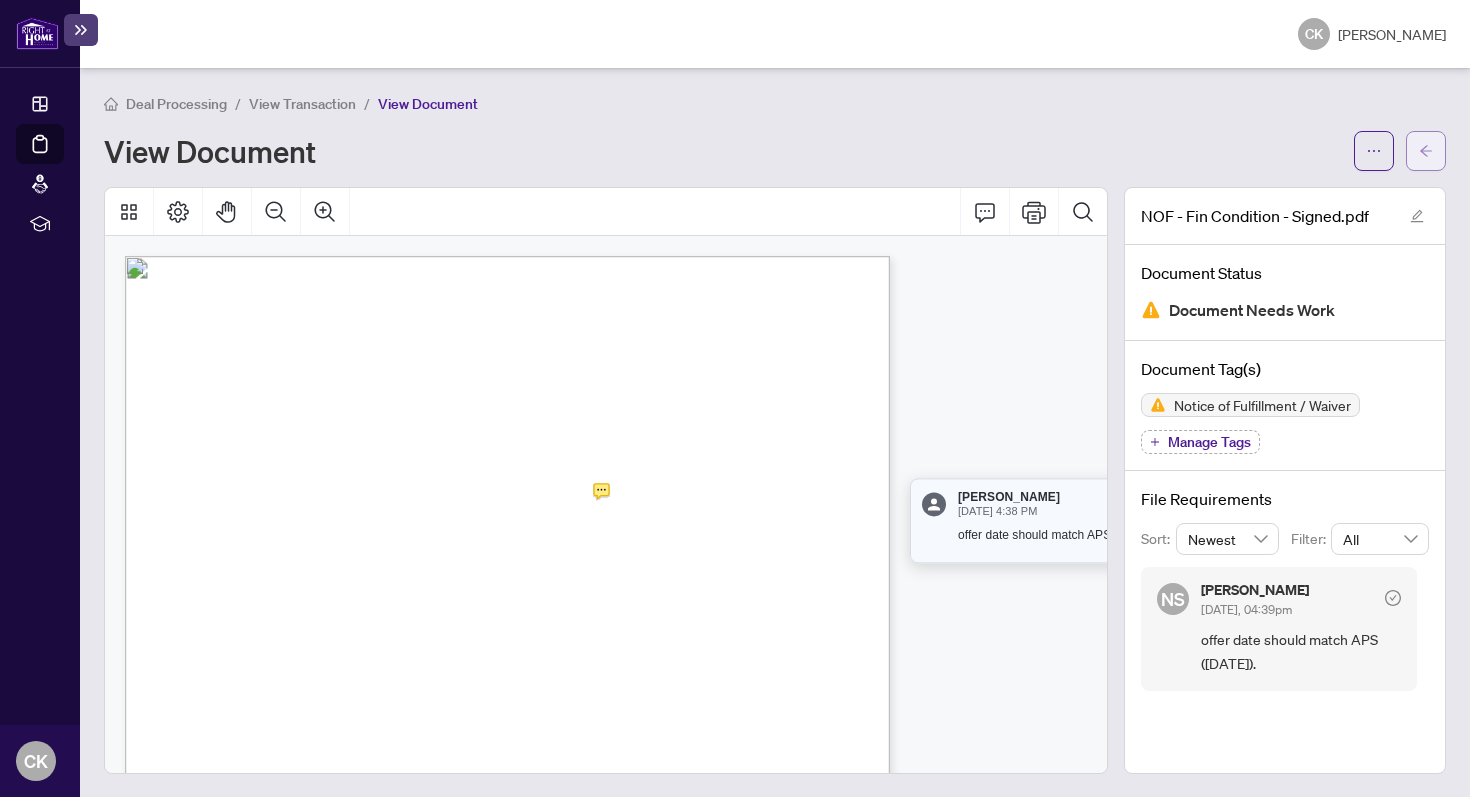click 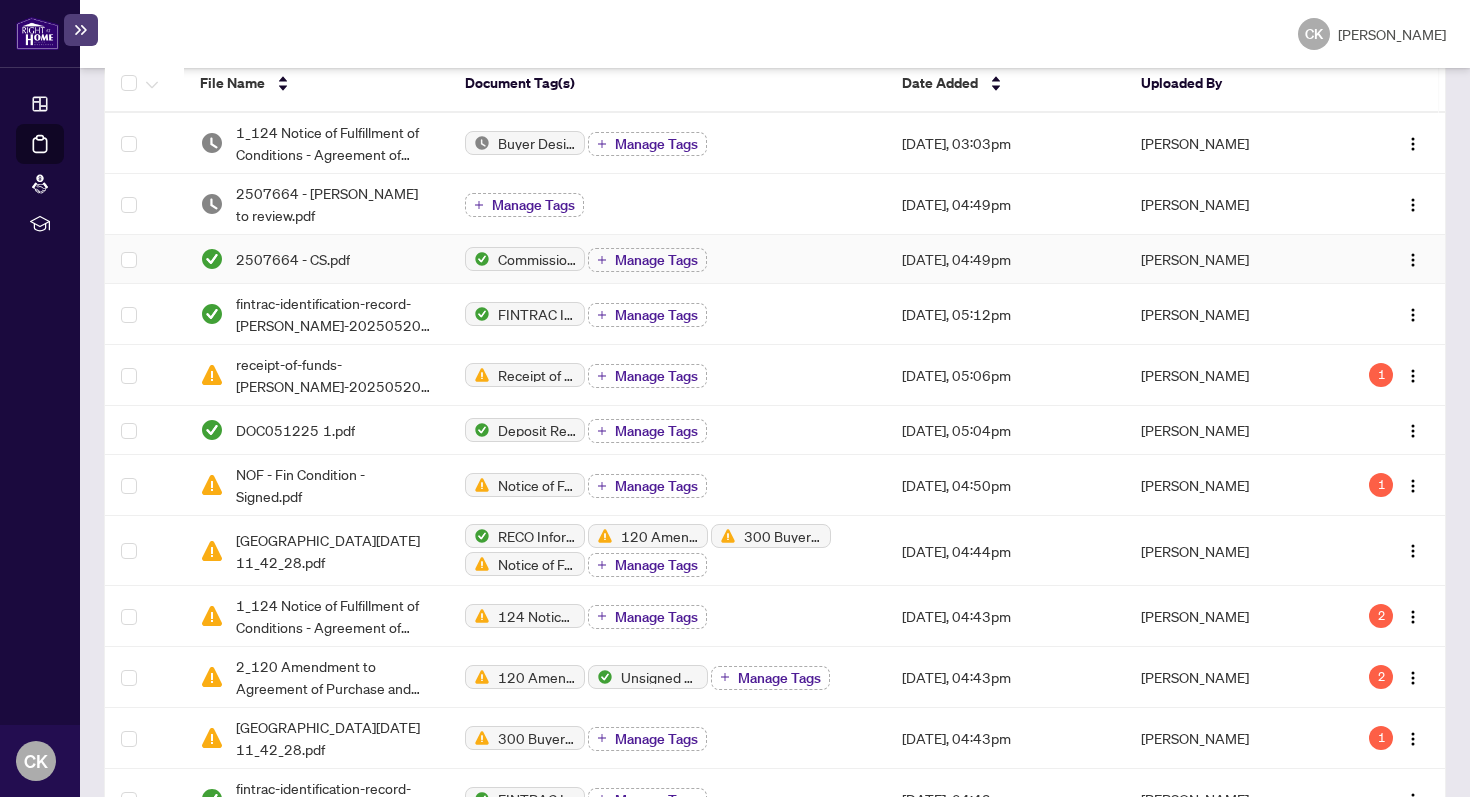 scroll, scrollTop: 373, scrollLeft: 0, axis: vertical 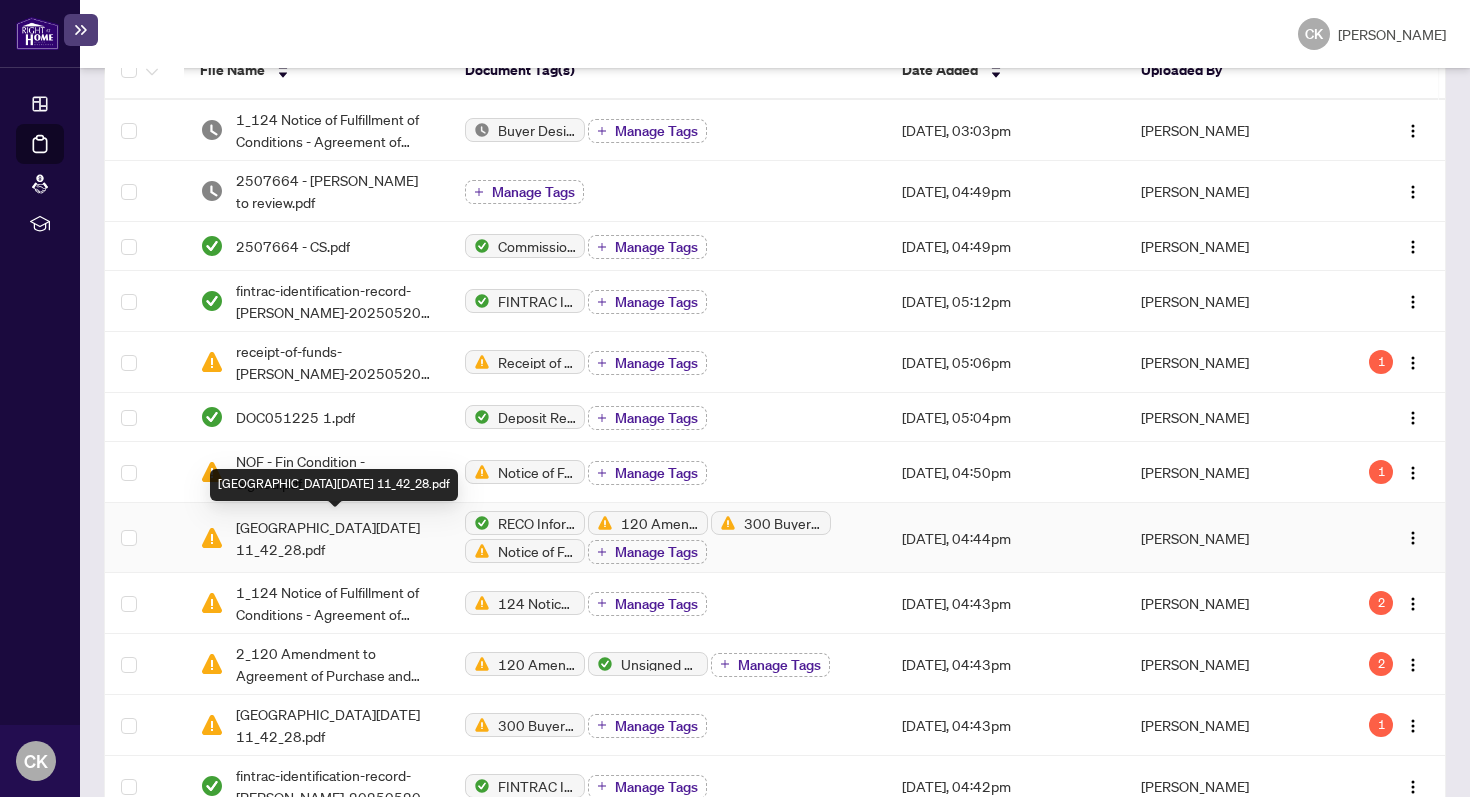 click on "6 Newlands Ave_2025-05-20 11_42_28.pdf" at bounding box center (334, 538) 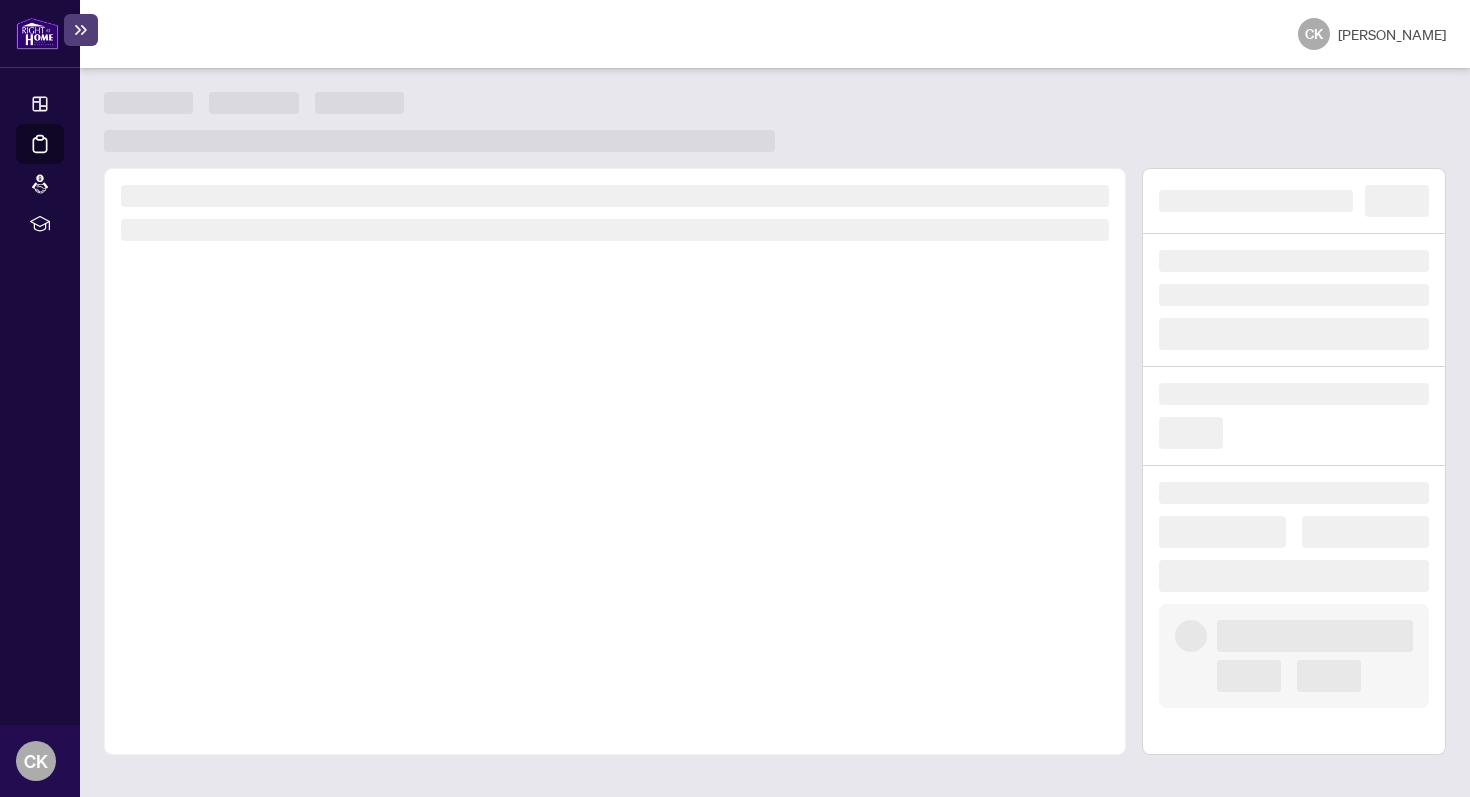 scroll, scrollTop: 0, scrollLeft: 0, axis: both 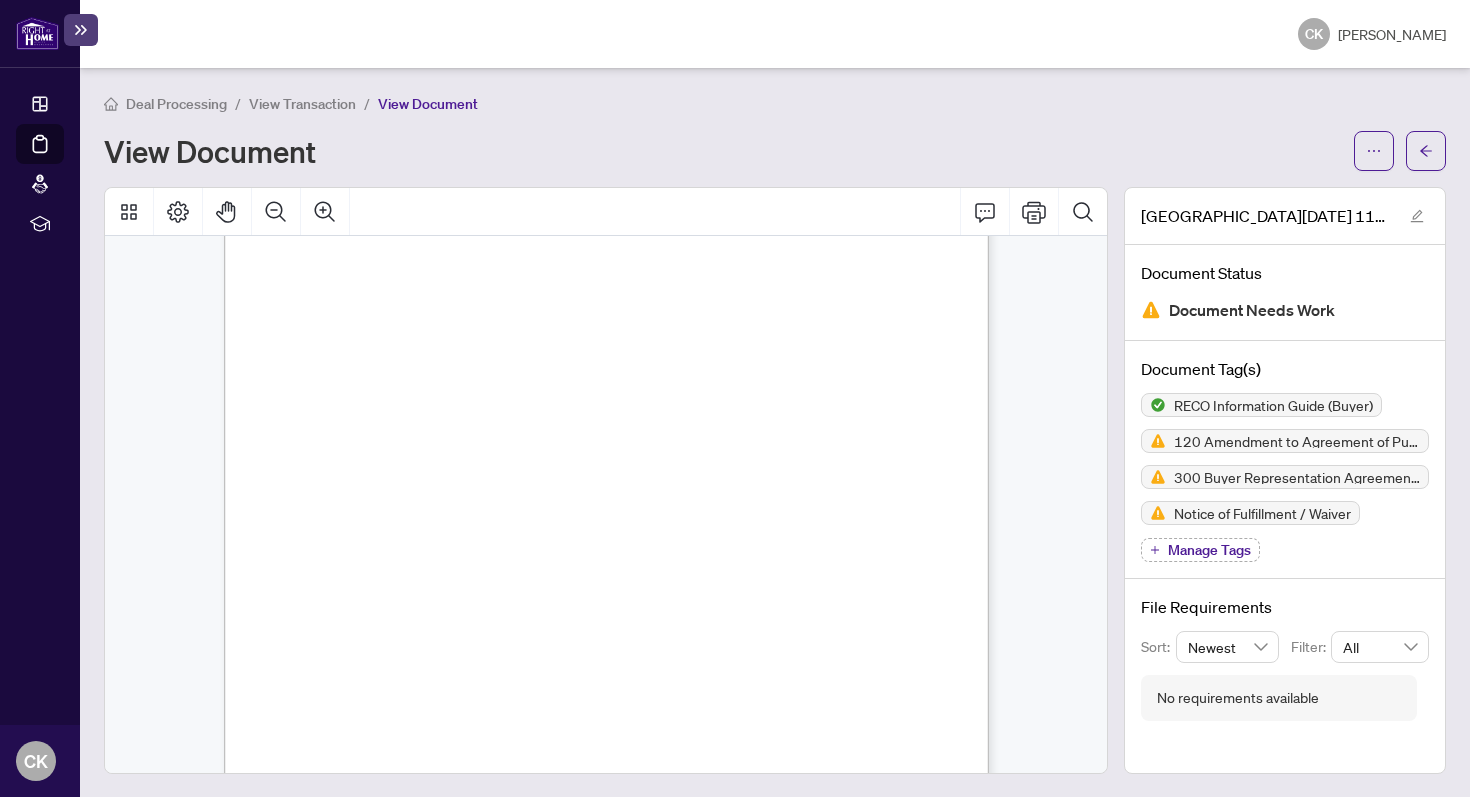 click on "View Document" at bounding box center (723, 151) 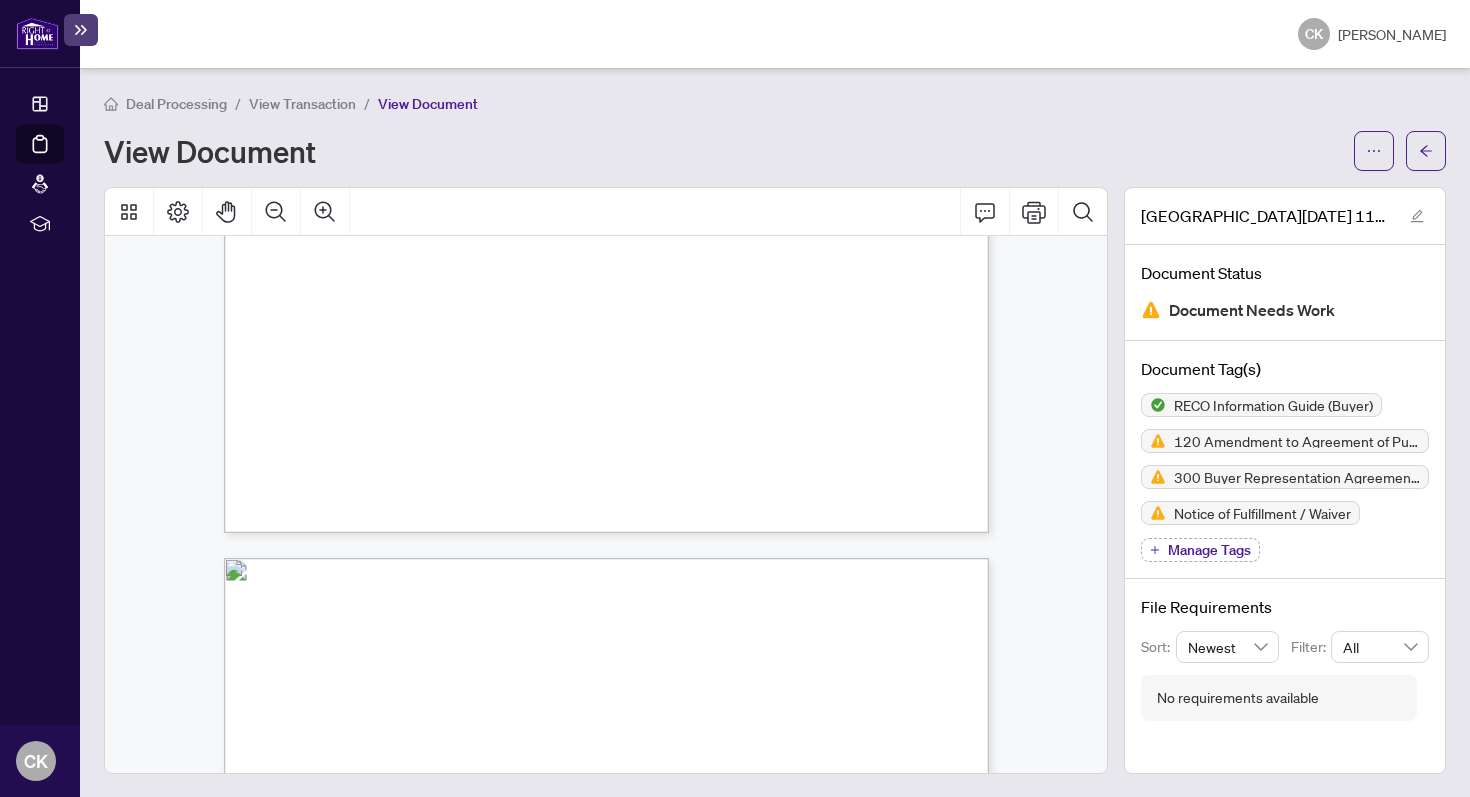 scroll, scrollTop: 16801, scrollLeft: 0, axis: vertical 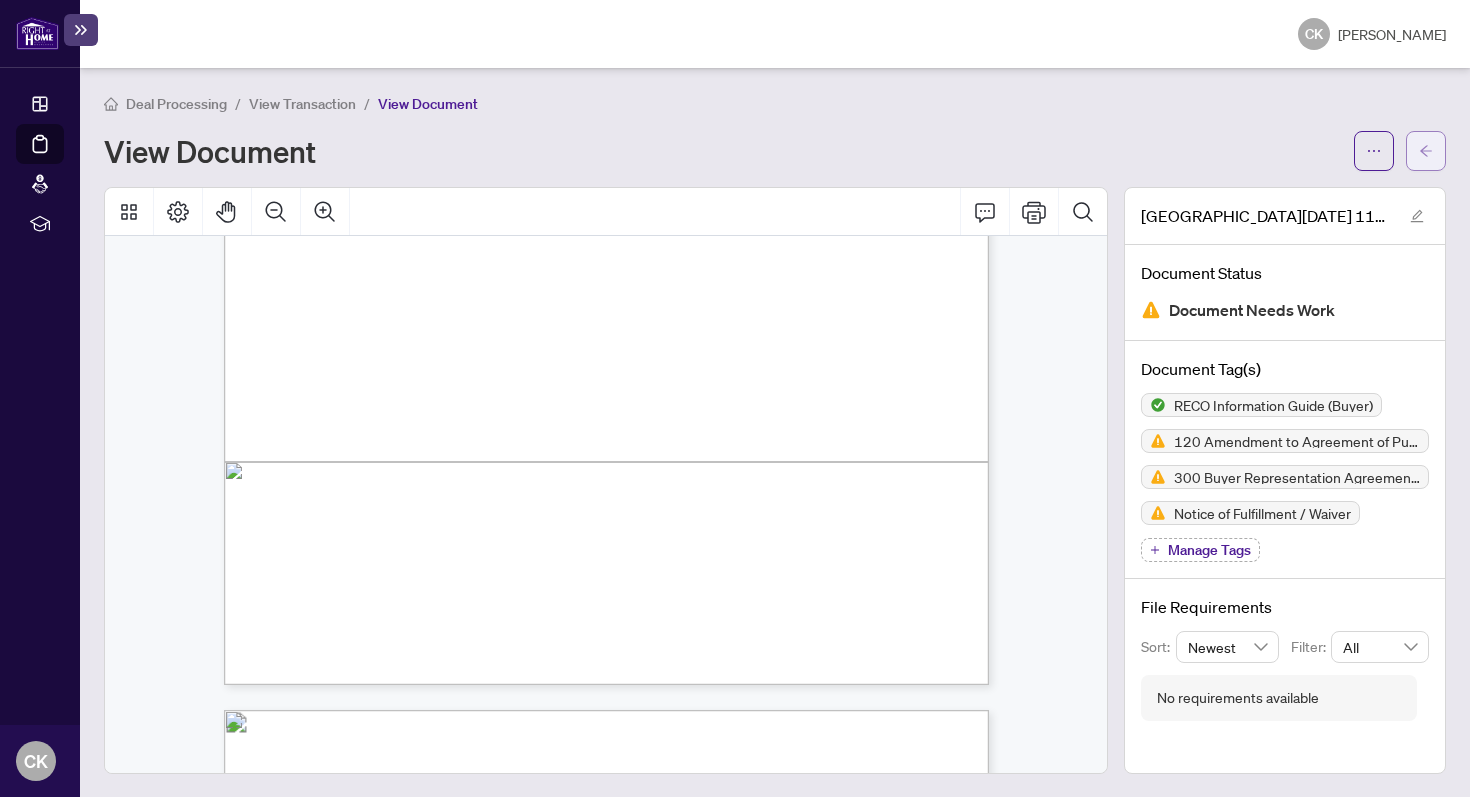 click 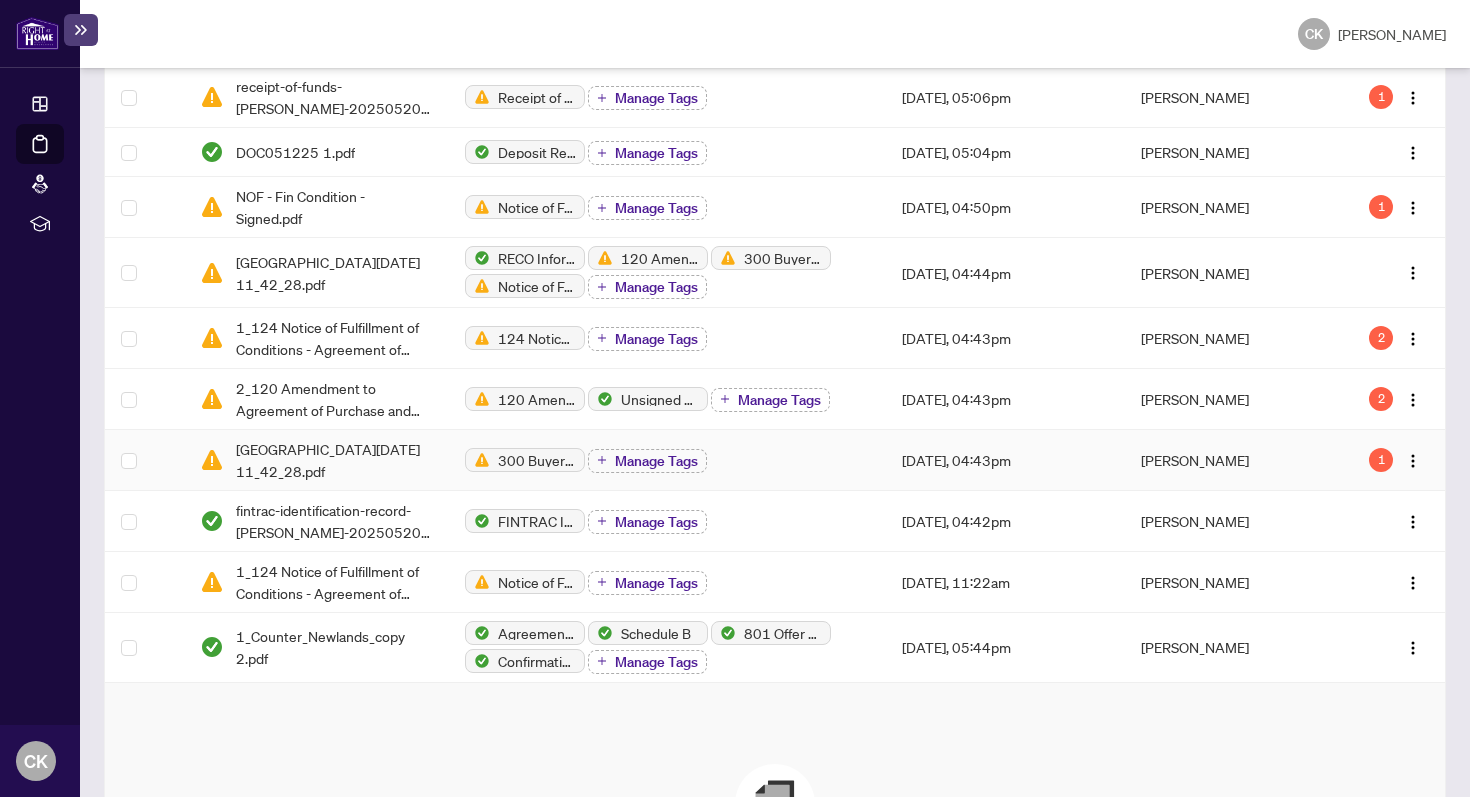 scroll, scrollTop: 661, scrollLeft: 0, axis: vertical 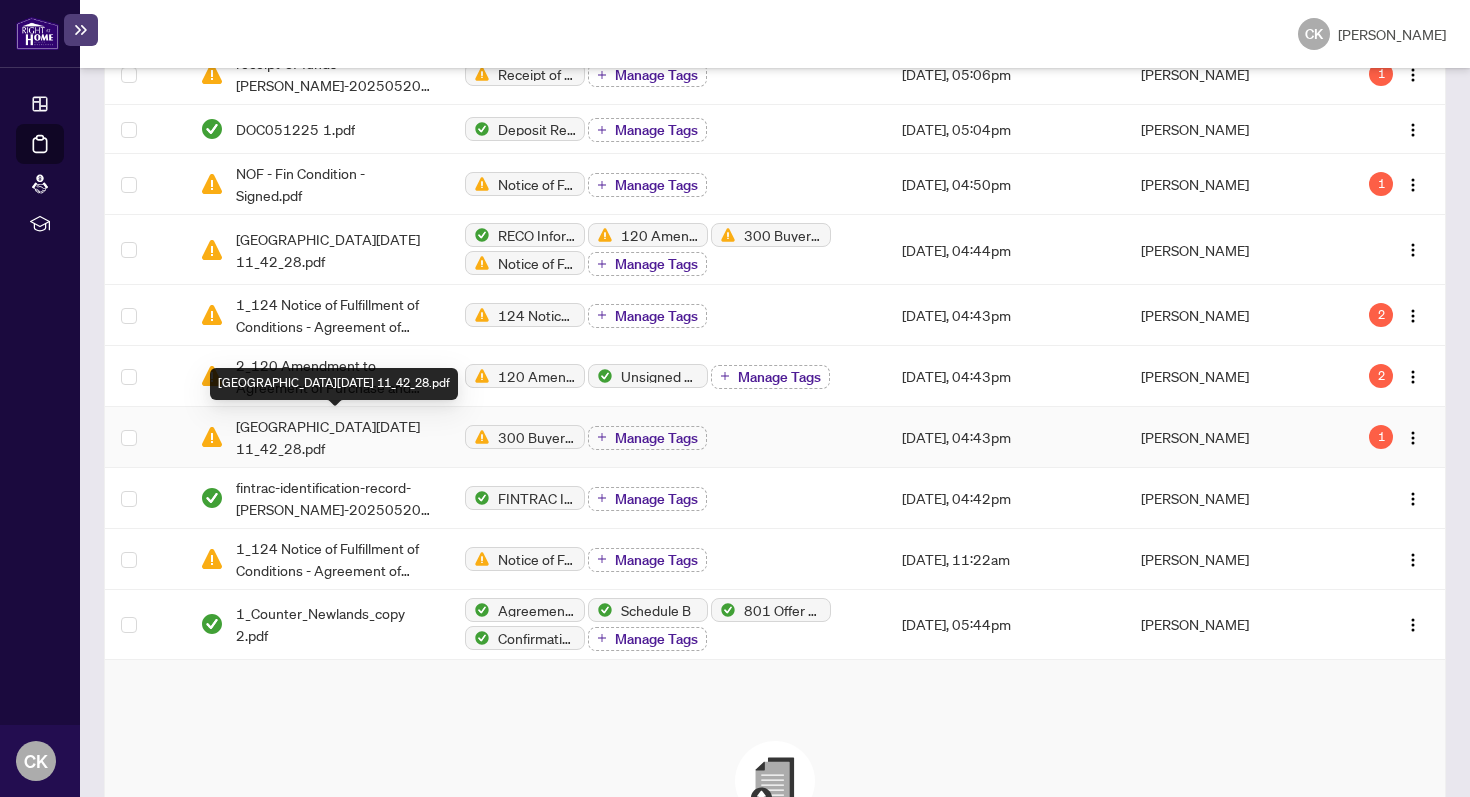 click on "6 Newlands Ave_2025-05-20 11_42_28.pdf" at bounding box center [334, 437] 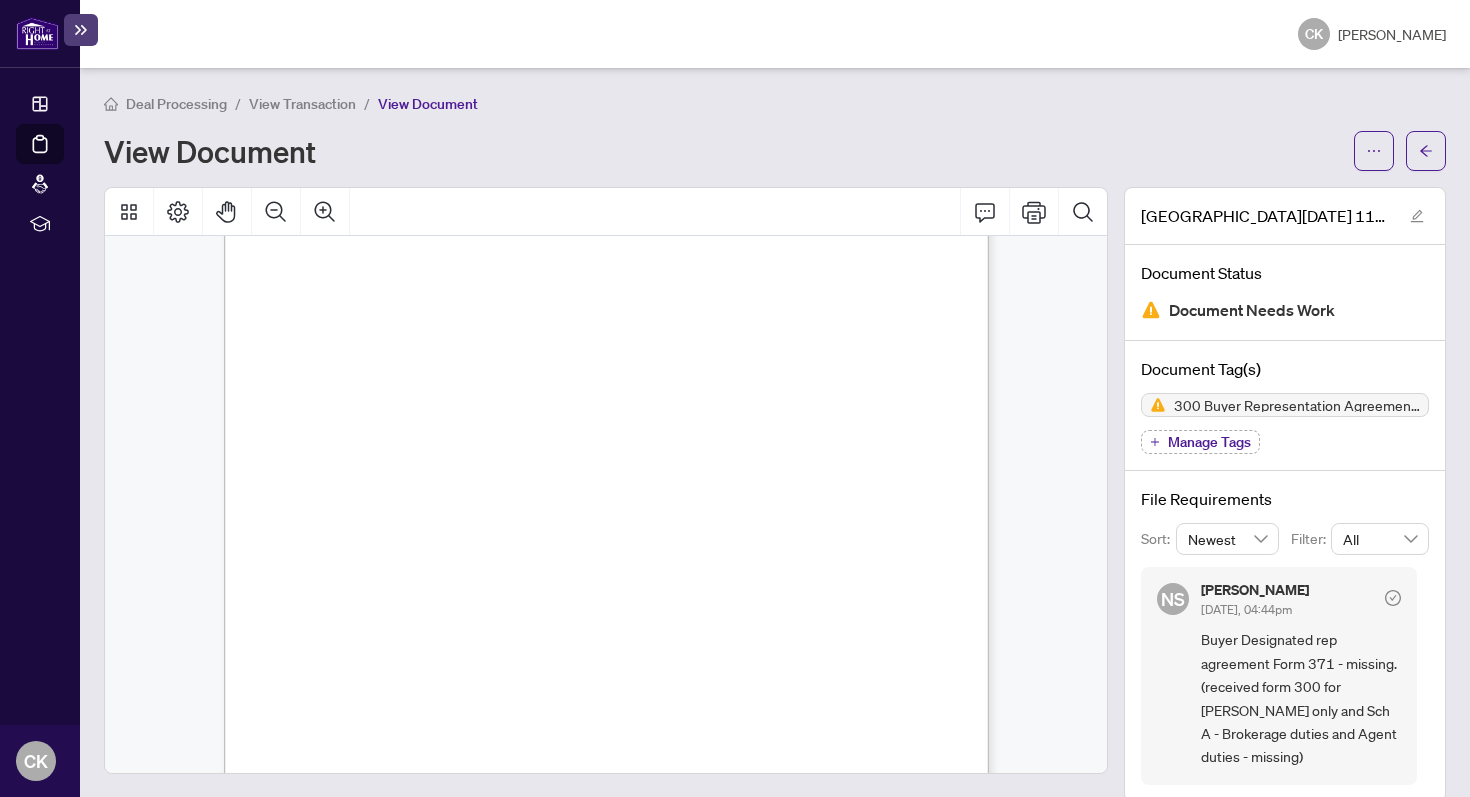scroll, scrollTop: 44, scrollLeft: 0, axis: vertical 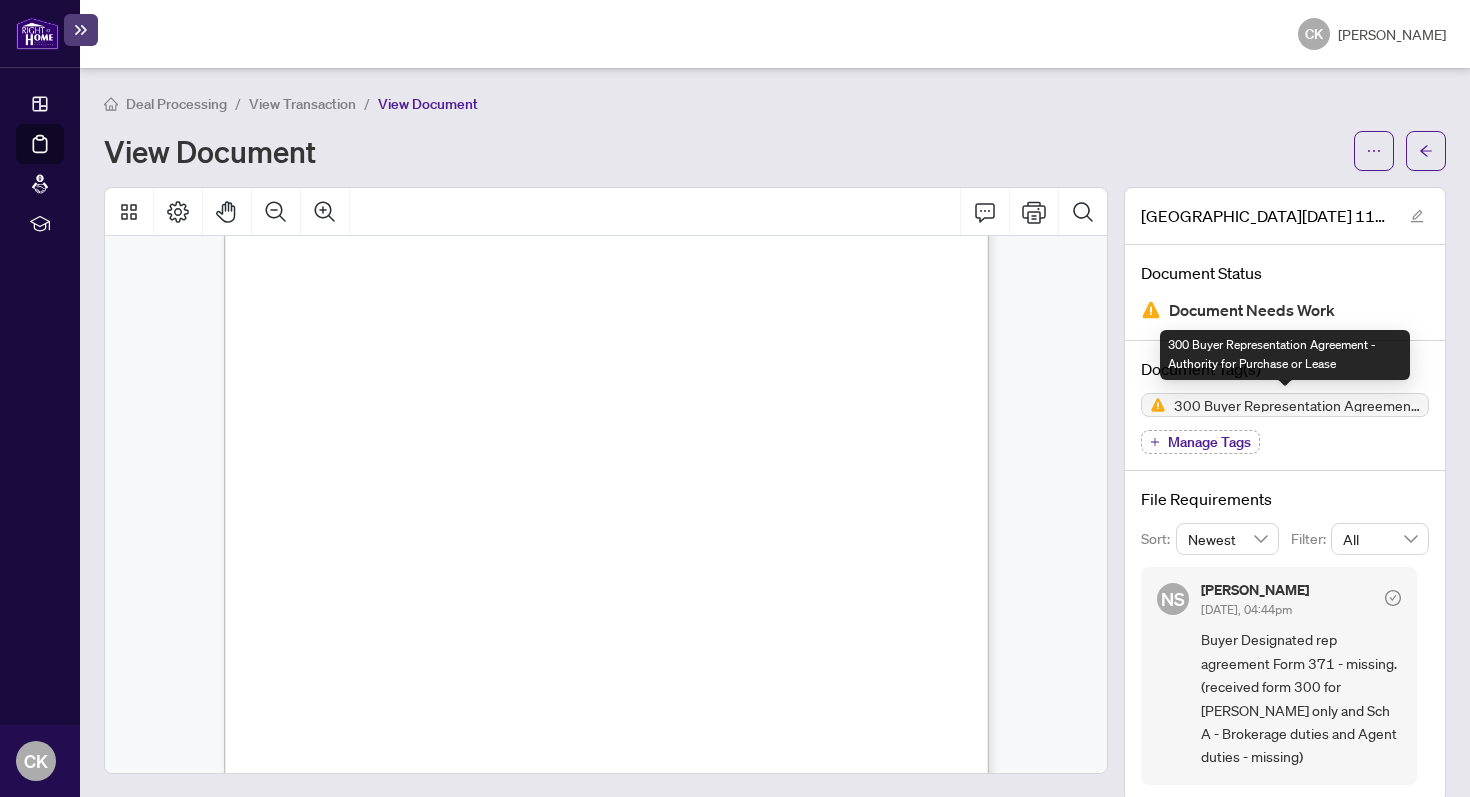 click on "300 Buyer Representation Agreement - Authority for Purchase or Lease" at bounding box center [1297, 405] 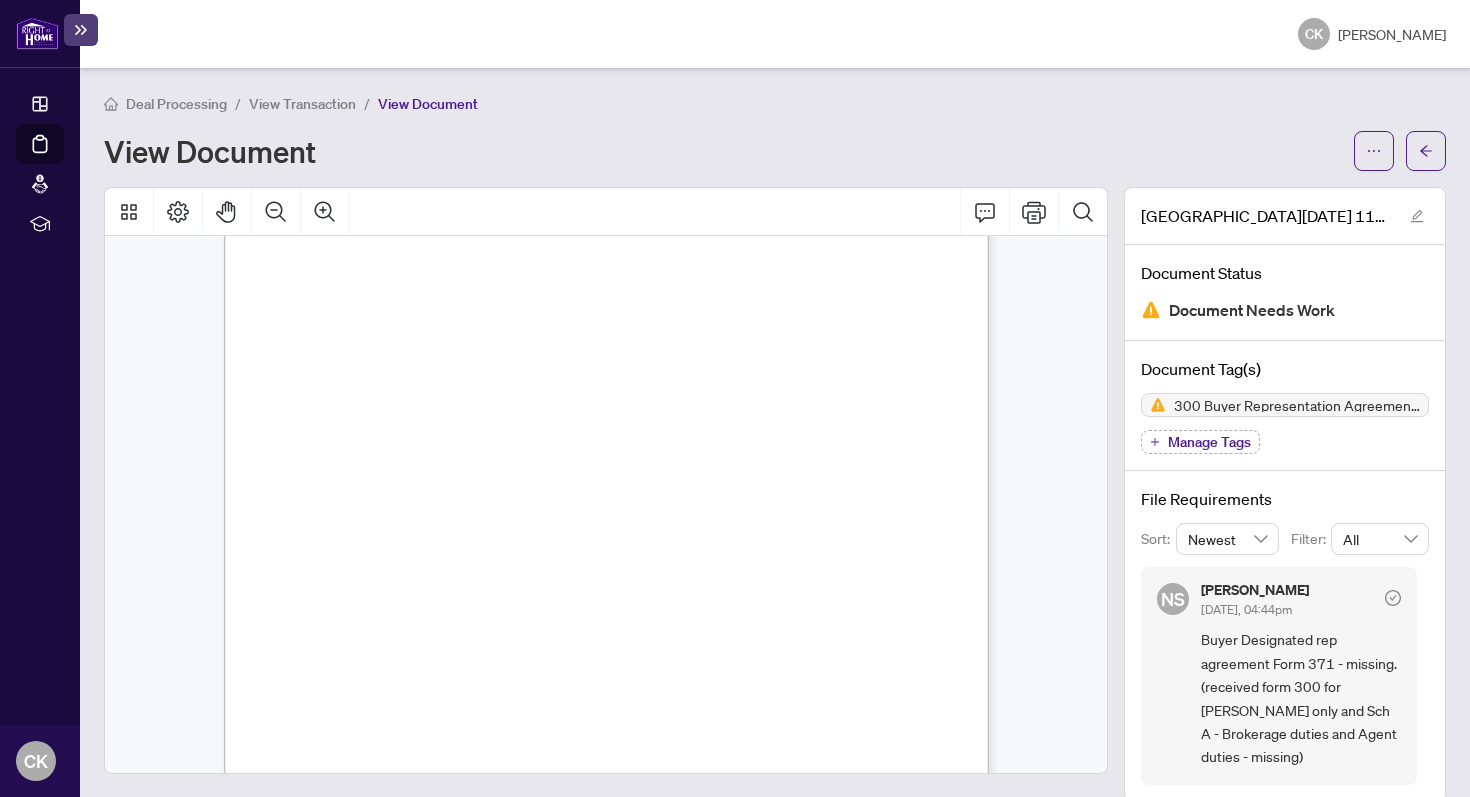 scroll, scrollTop: 25, scrollLeft: 0, axis: vertical 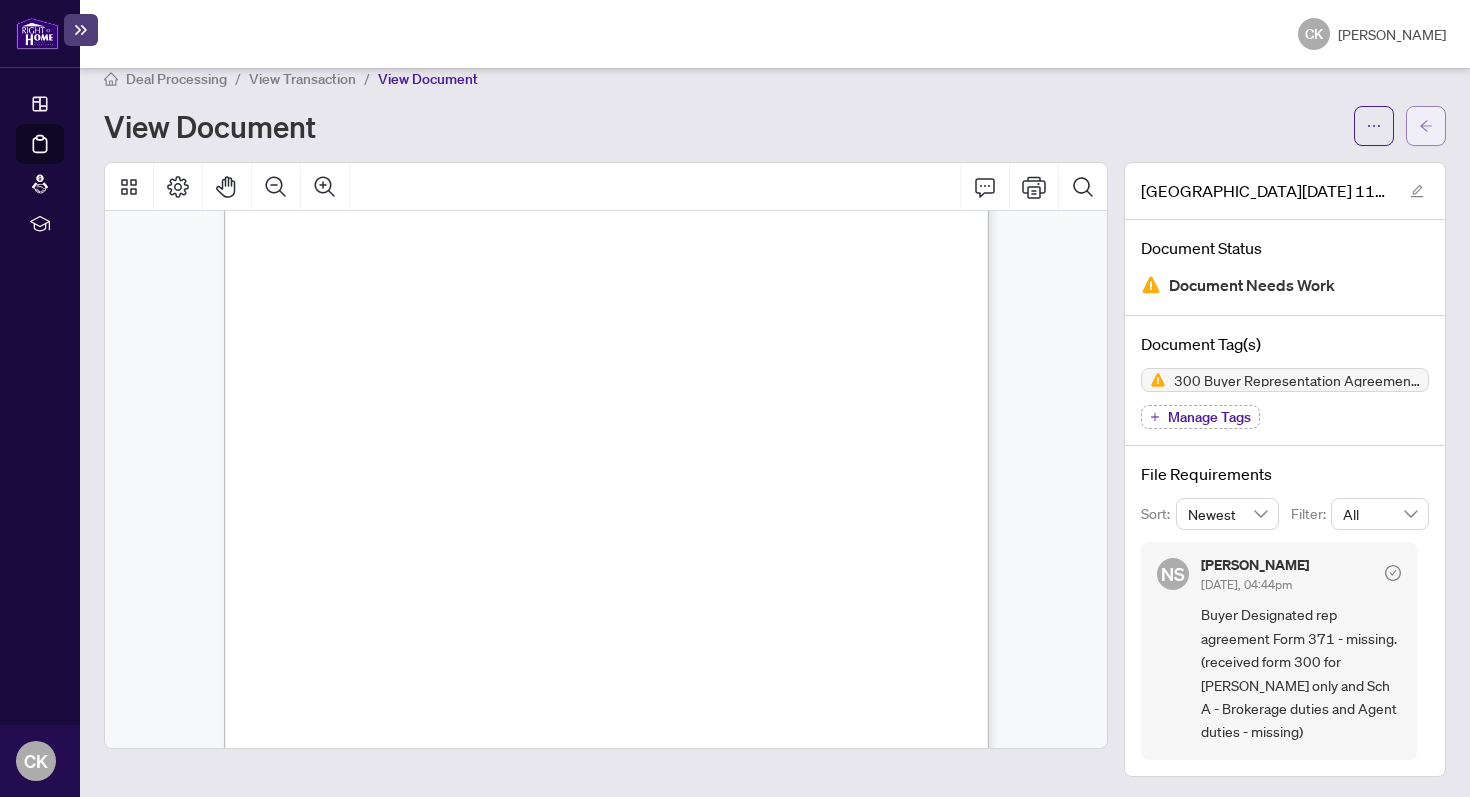 click 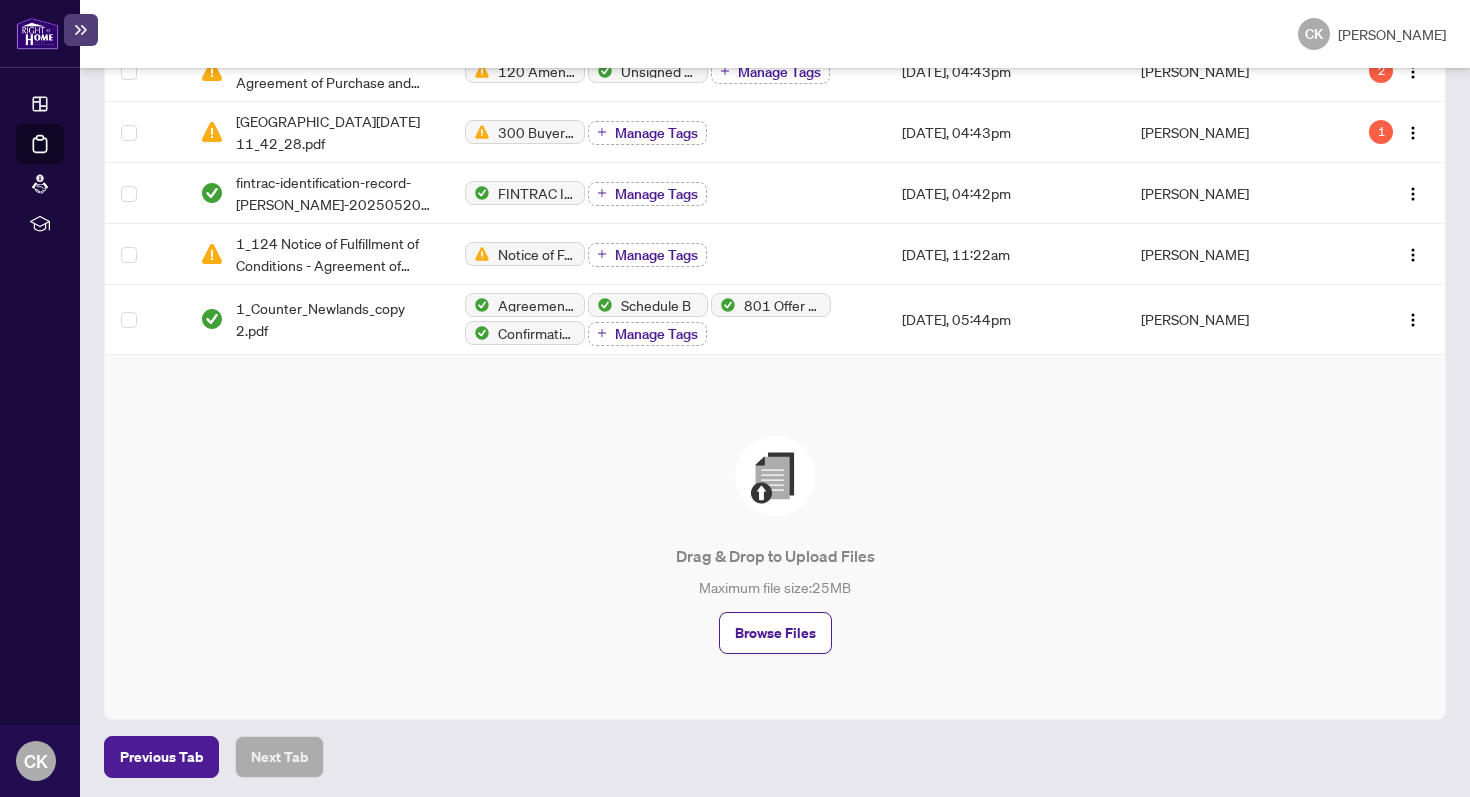 scroll, scrollTop: 868, scrollLeft: 0, axis: vertical 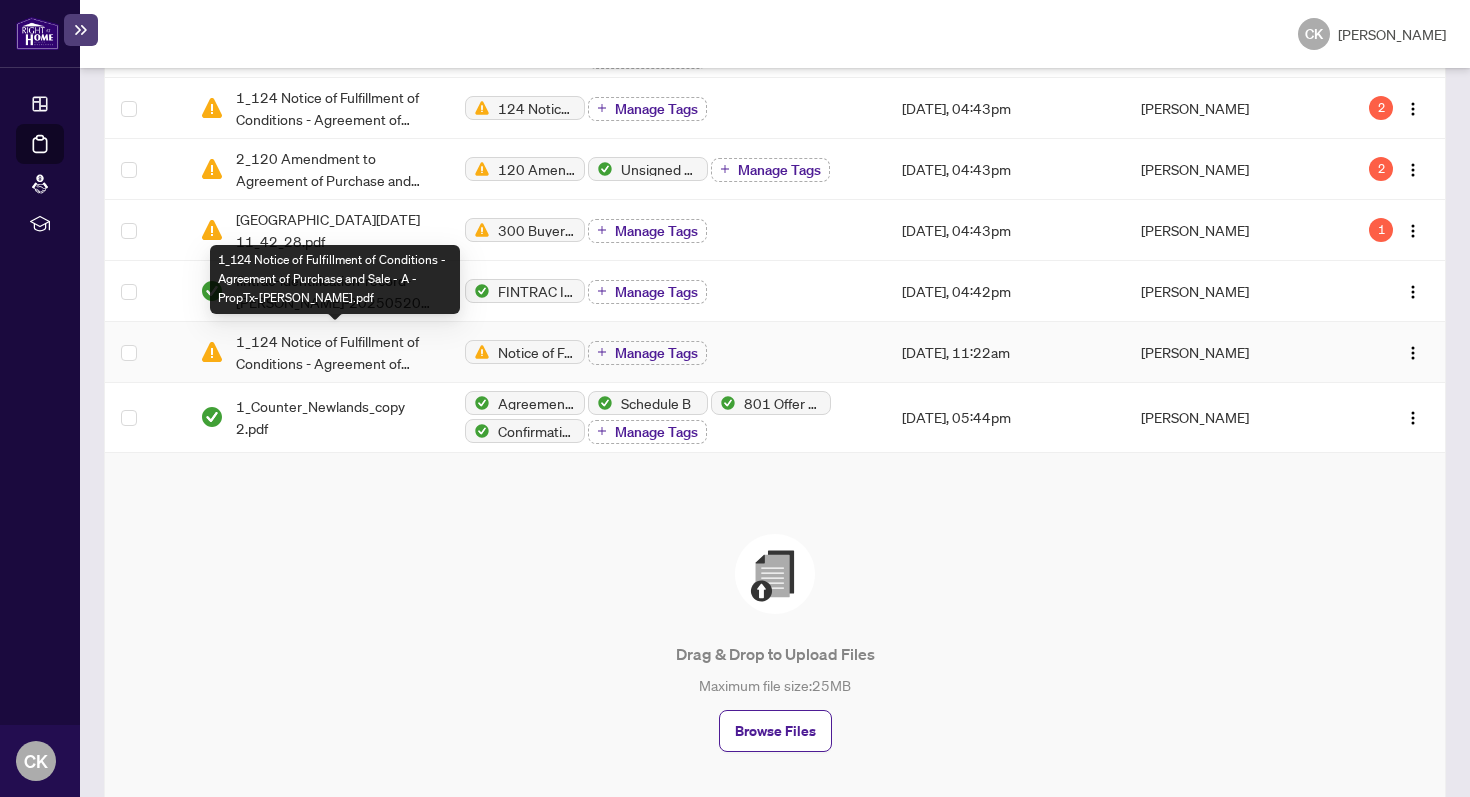 click on "1_124 Notice of Fulfillment of Conditions - Agreement of Purchase and Sale - A - PropTx-OREA.pdf" at bounding box center (334, 352) 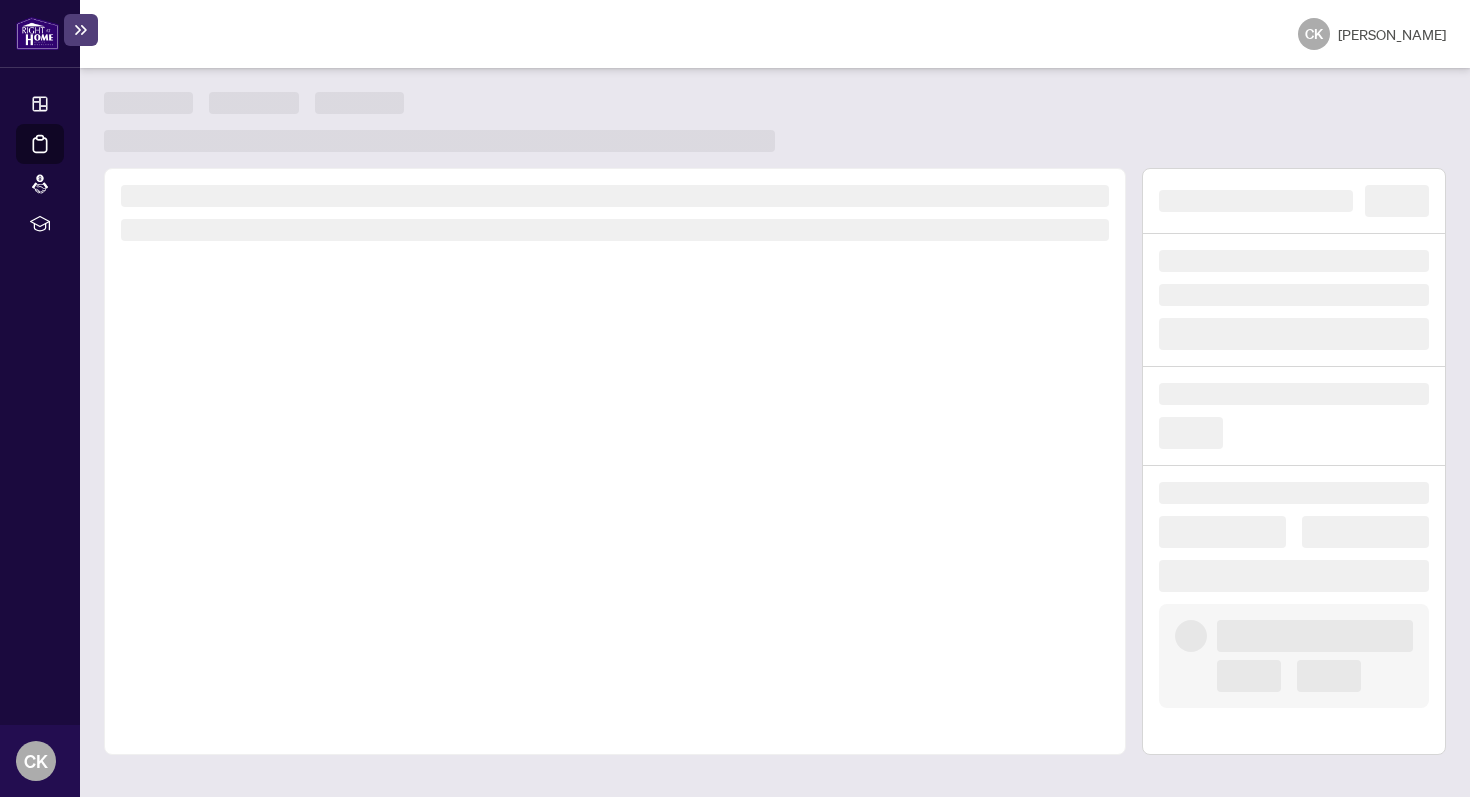 scroll, scrollTop: 0, scrollLeft: 0, axis: both 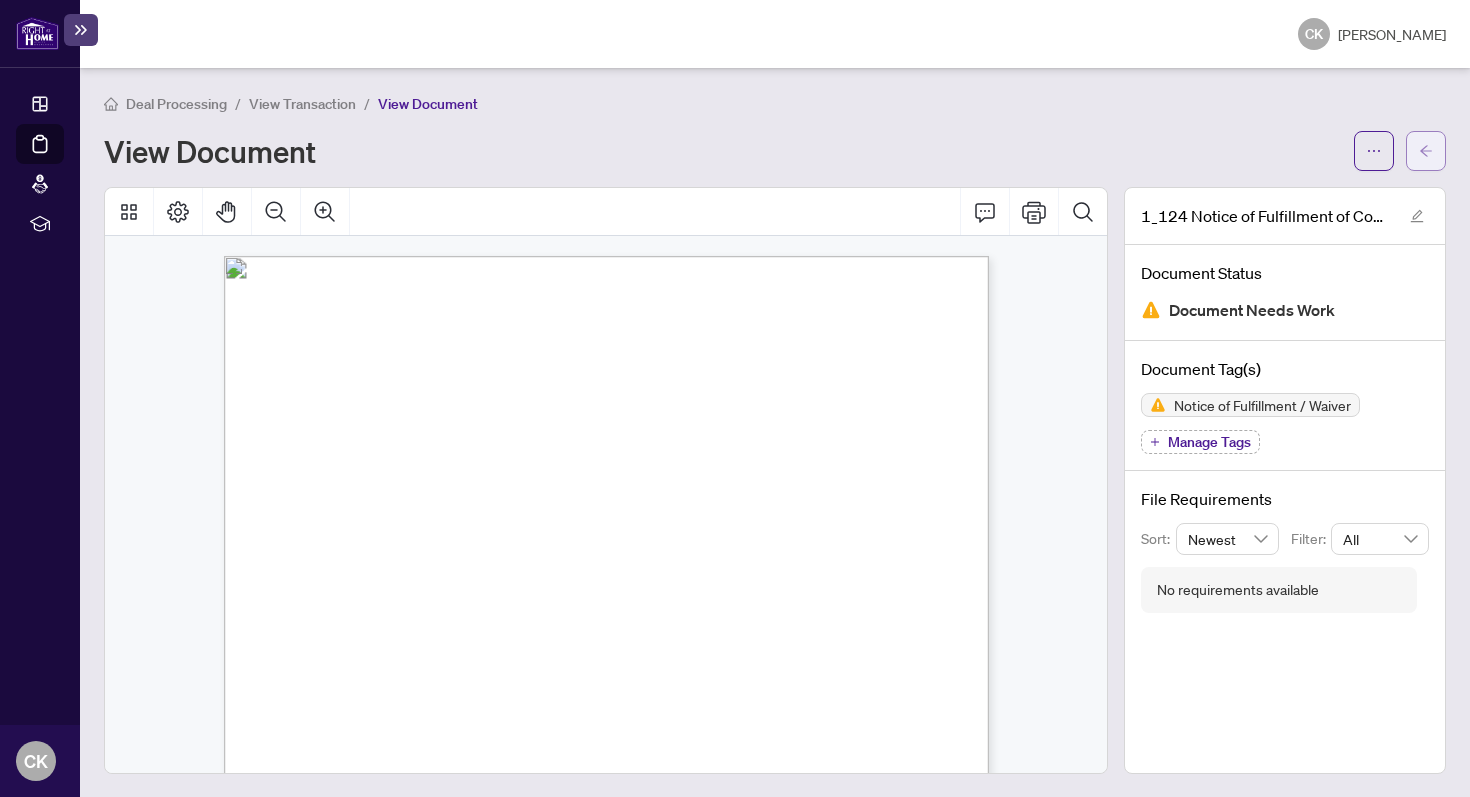 click 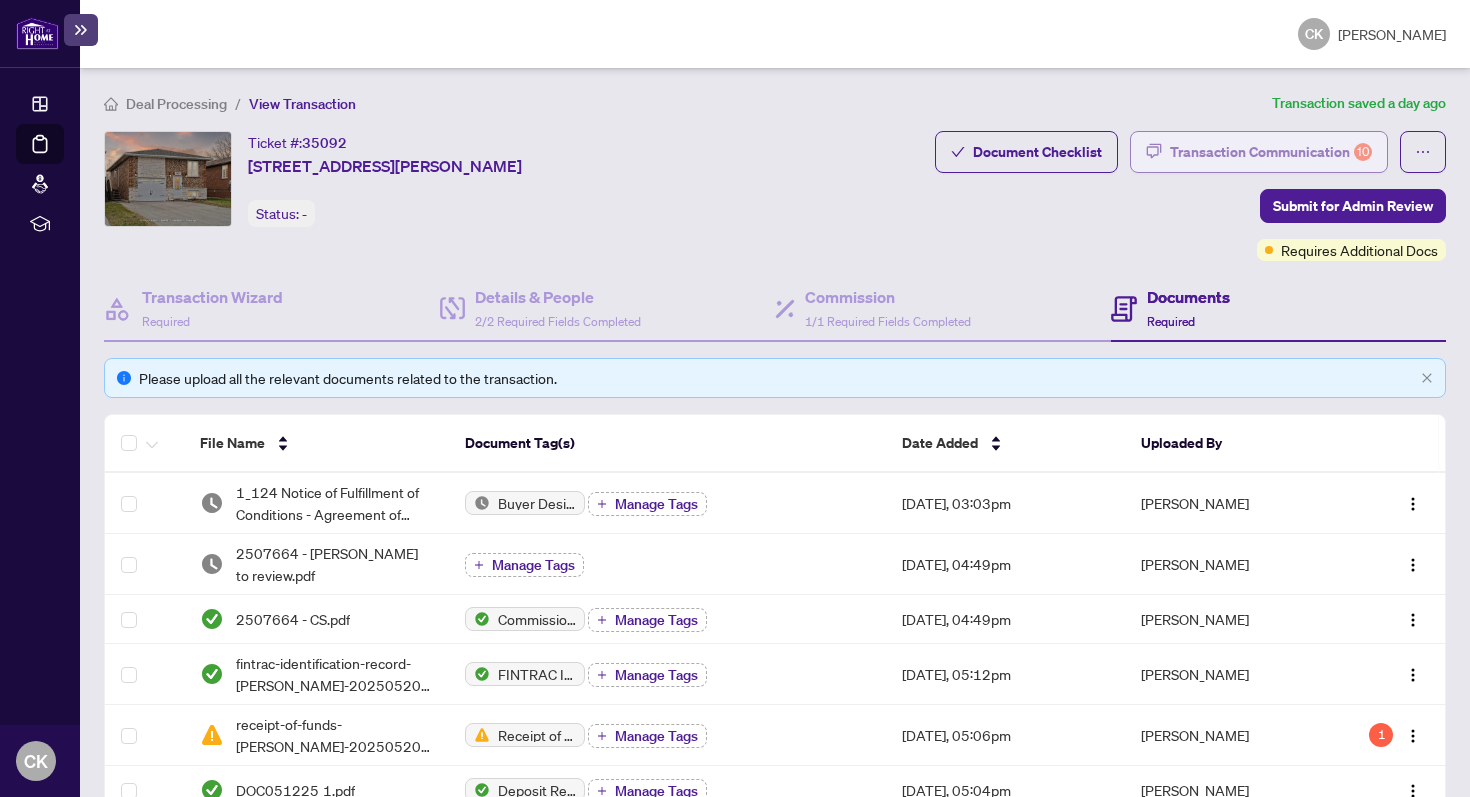 click on "Transaction Communication 10" at bounding box center [1271, 152] 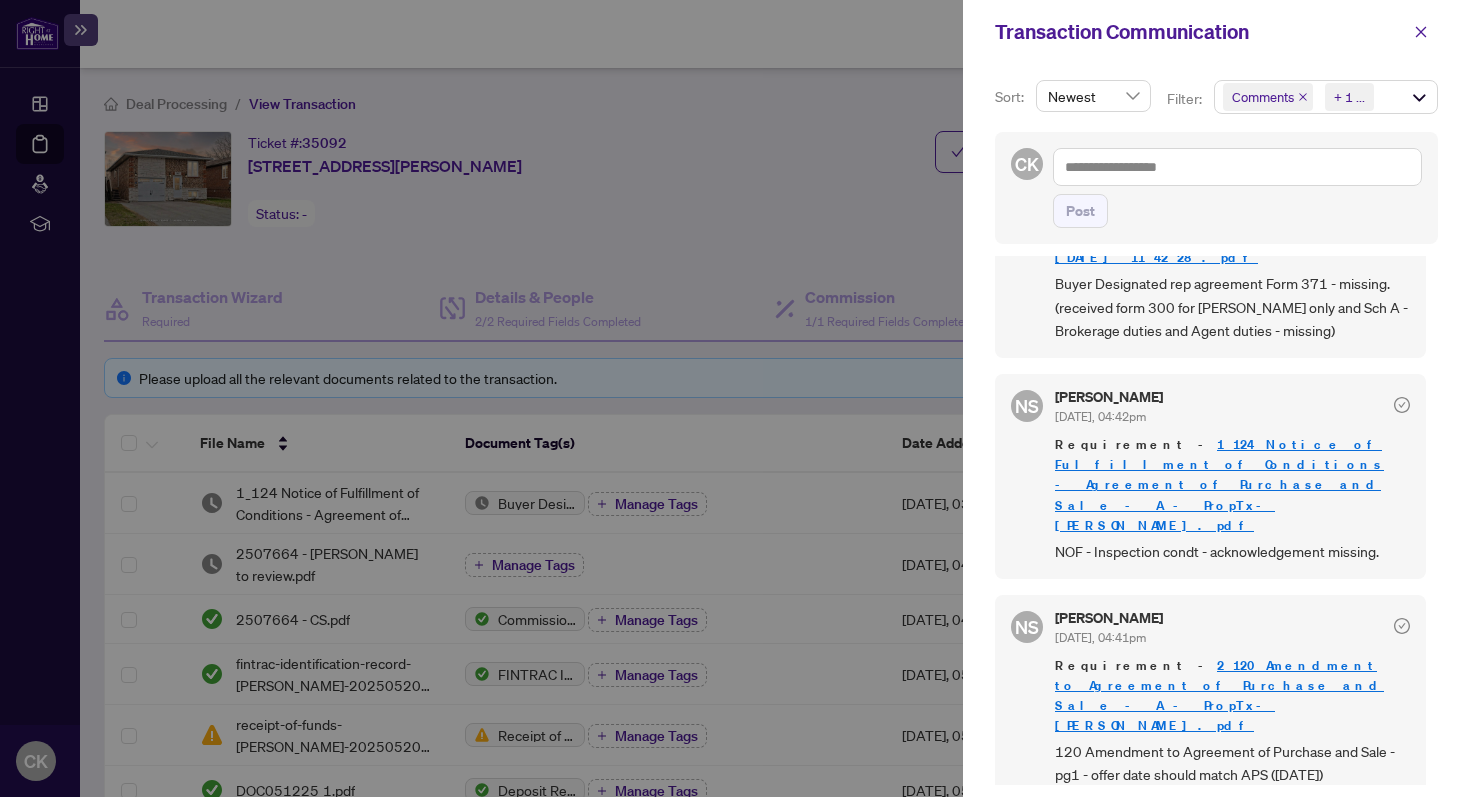 scroll, scrollTop: 1082, scrollLeft: 0, axis: vertical 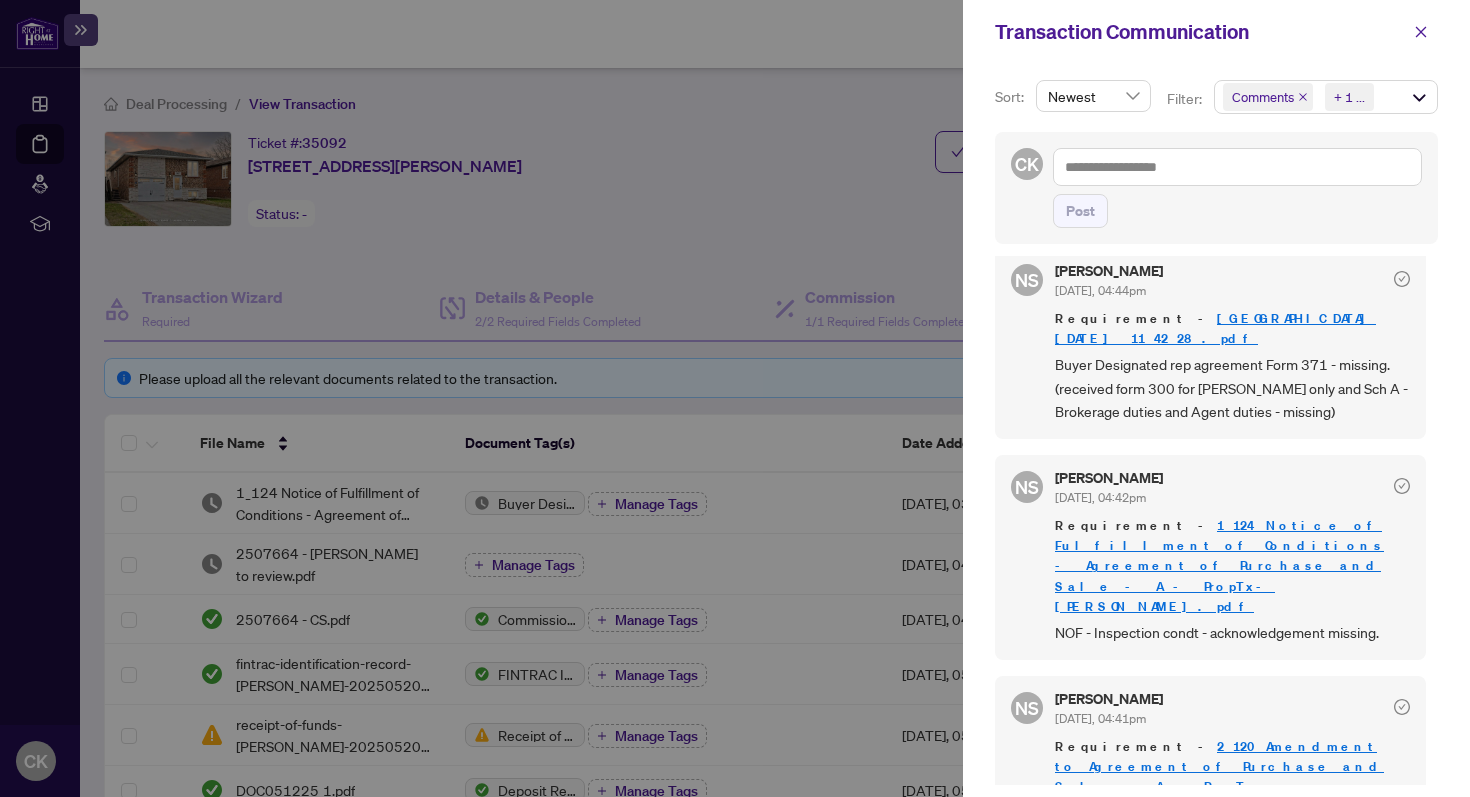 click at bounding box center (735, 398) 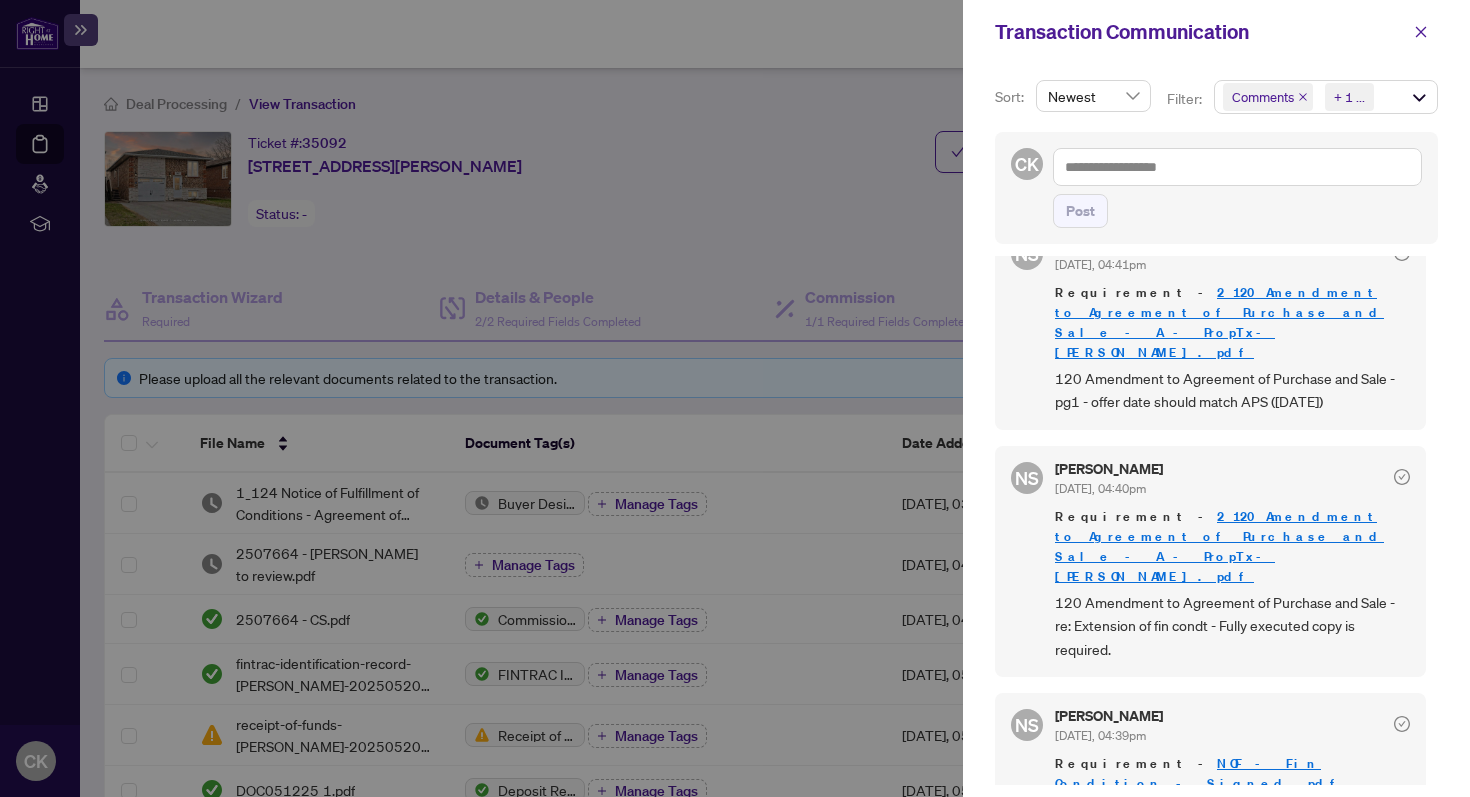 scroll, scrollTop: 1532, scrollLeft: 0, axis: vertical 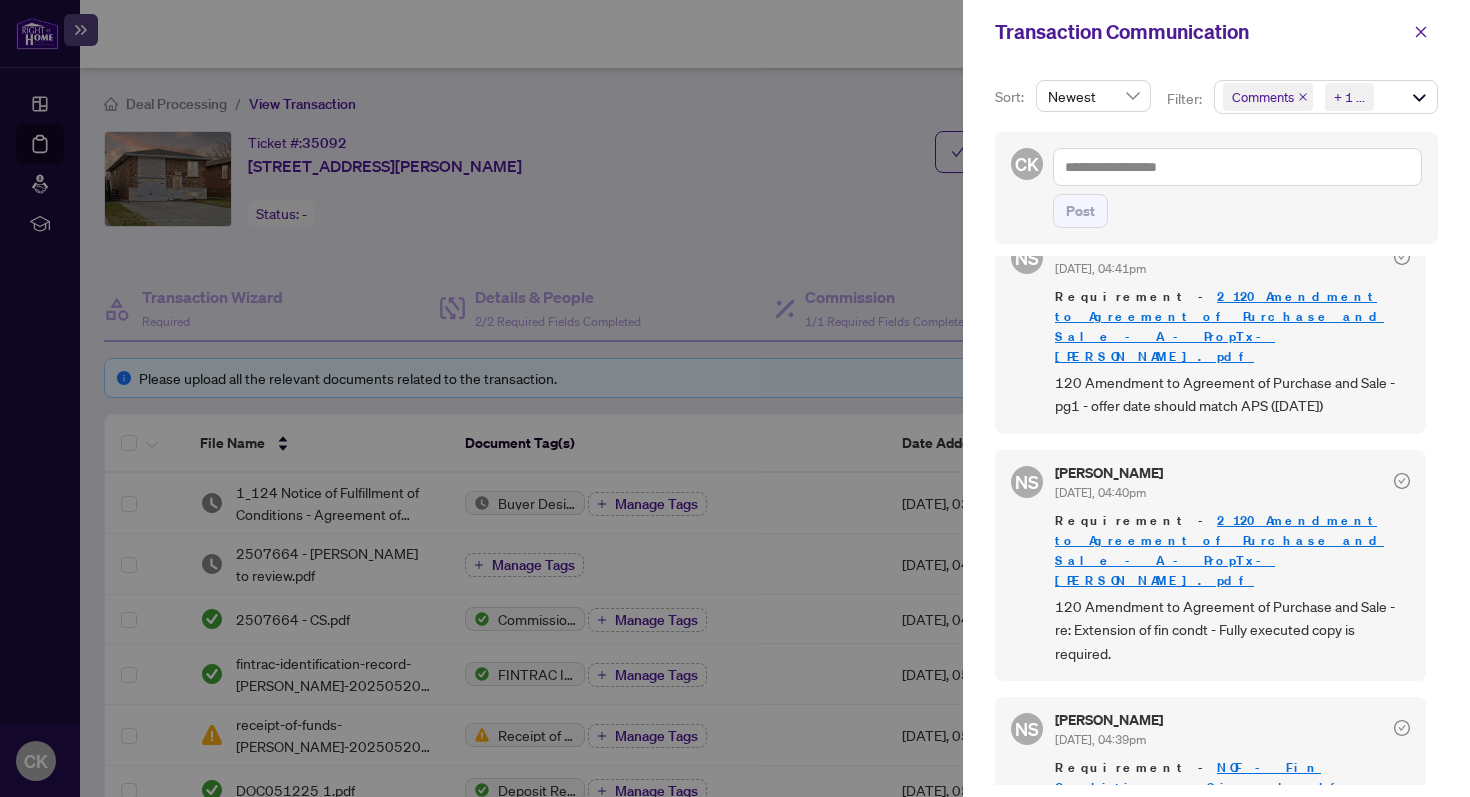 click on "Requirement    -  2_120 Amendment to Agreement of Purchase and Sale - A - PropTx-OREA.pdf" at bounding box center [1232, 551] 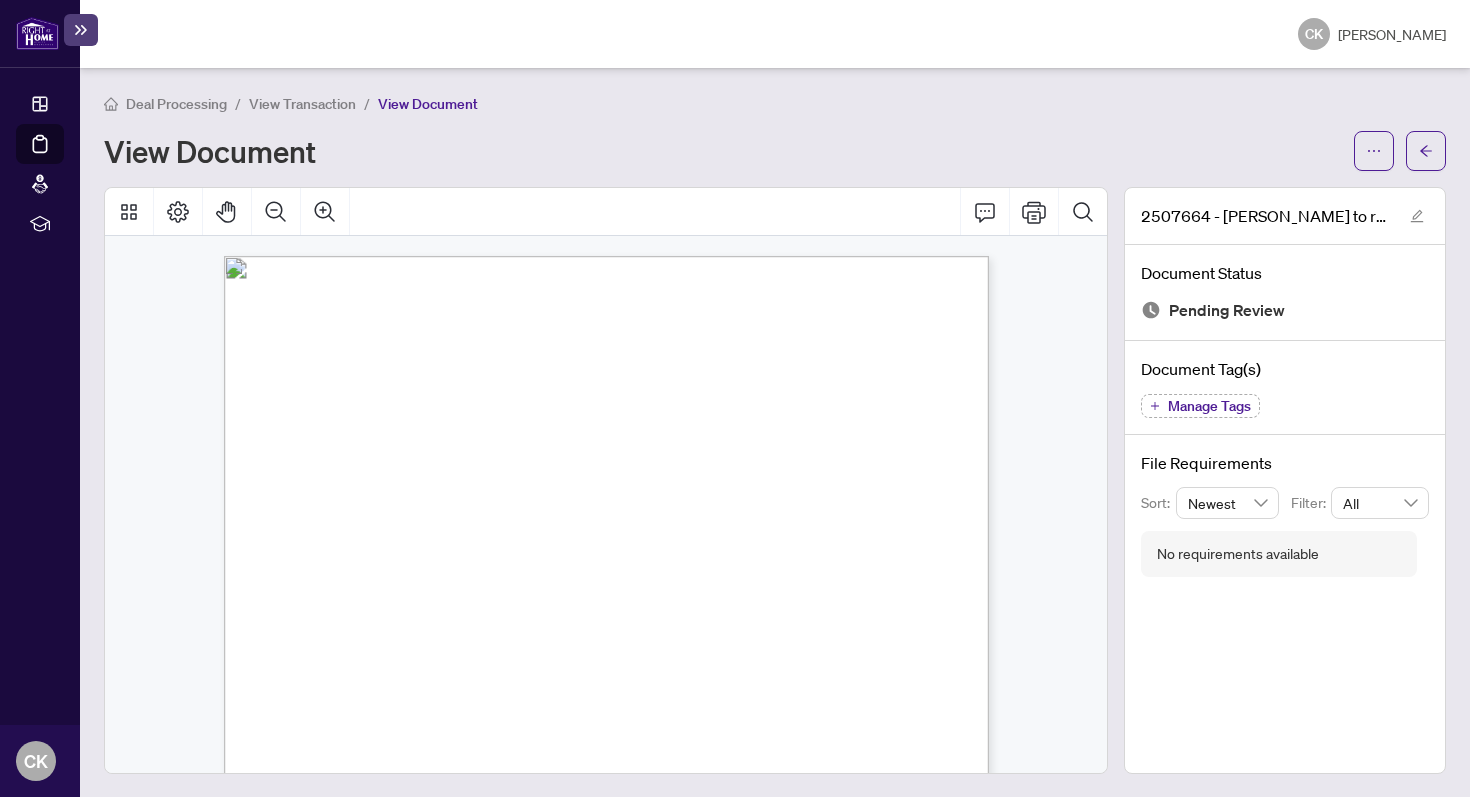 scroll, scrollTop: 0, scrollLeft: 0, axis: both 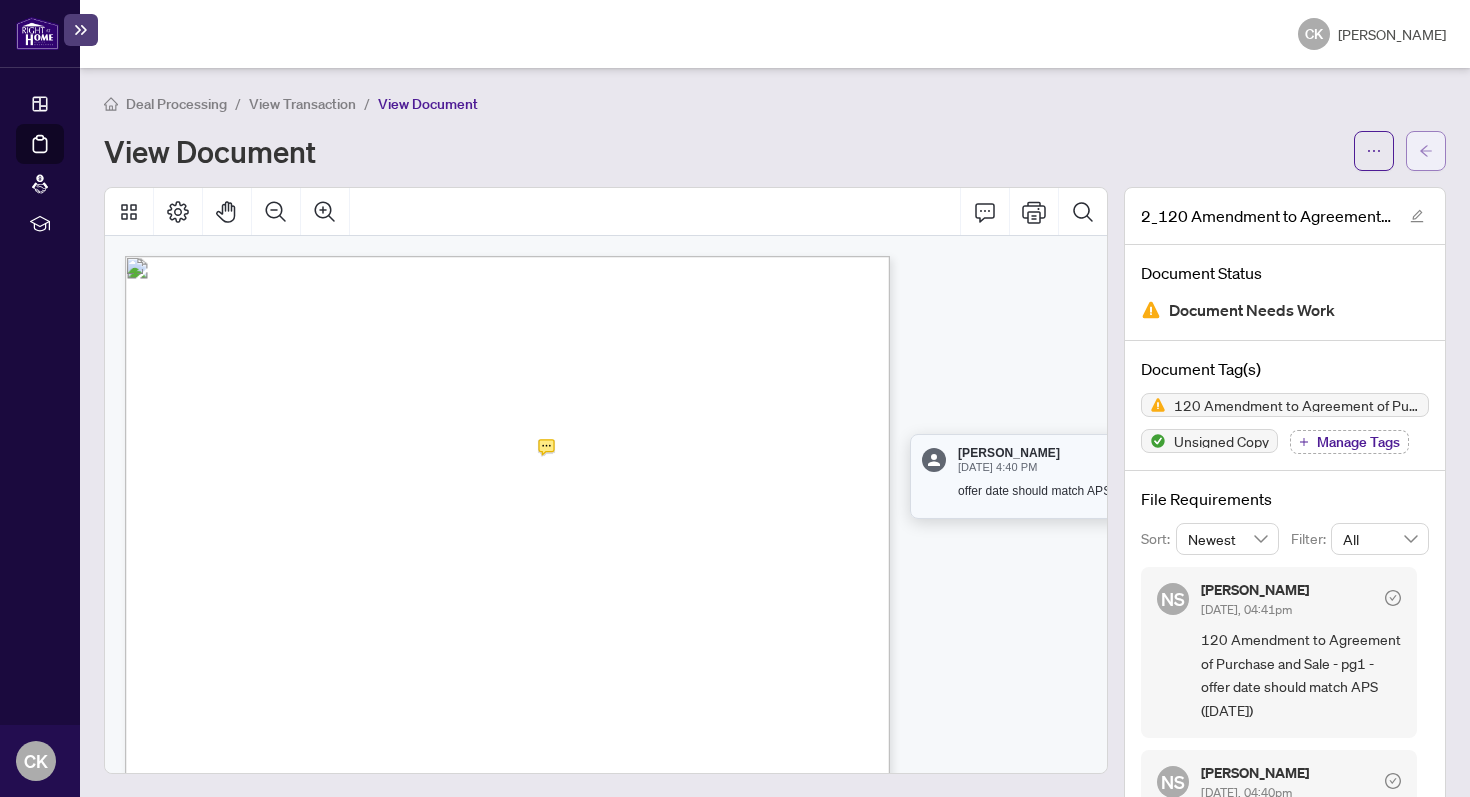 click 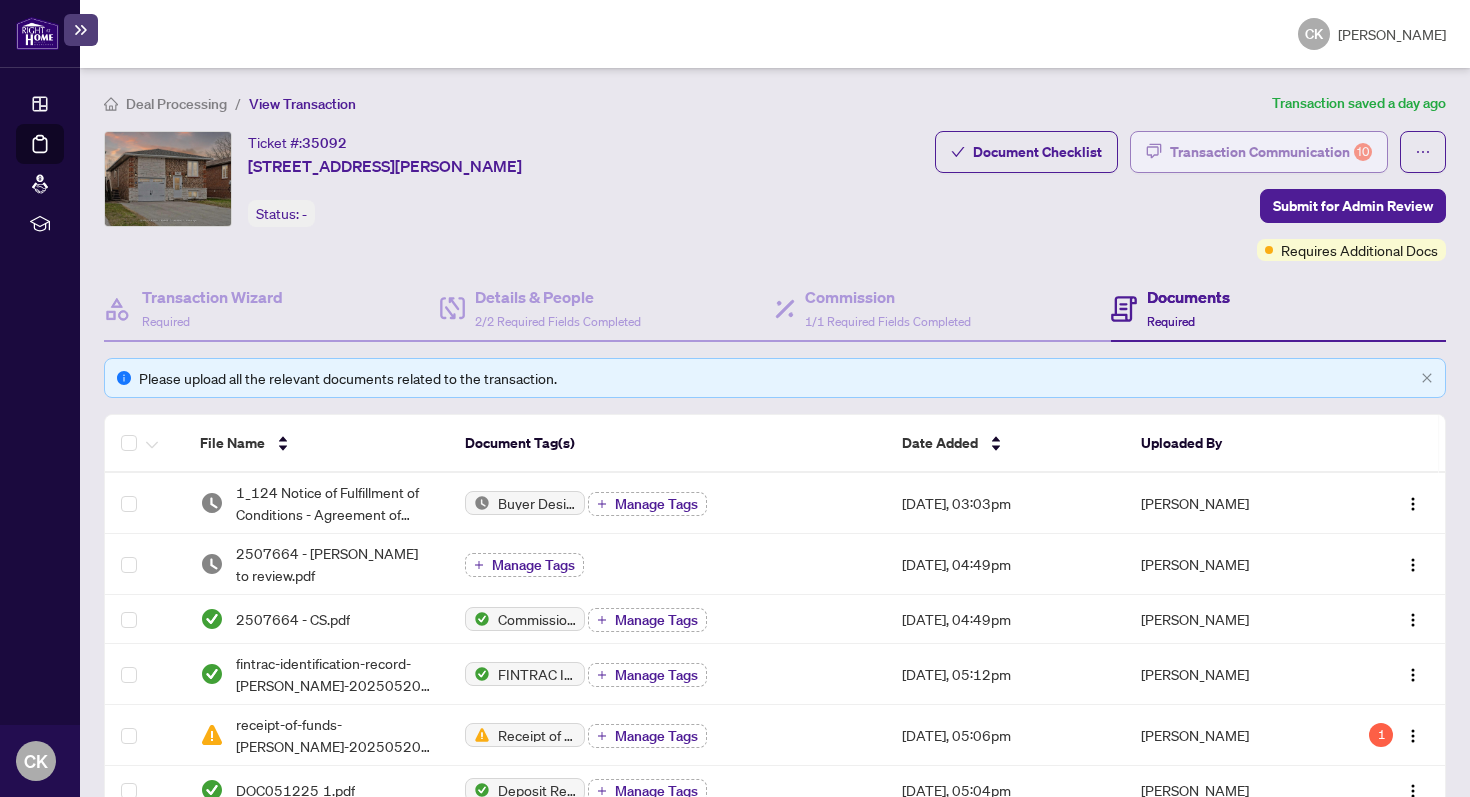 click on "Transaction Communication 10" at bounding box center (1271, 152) 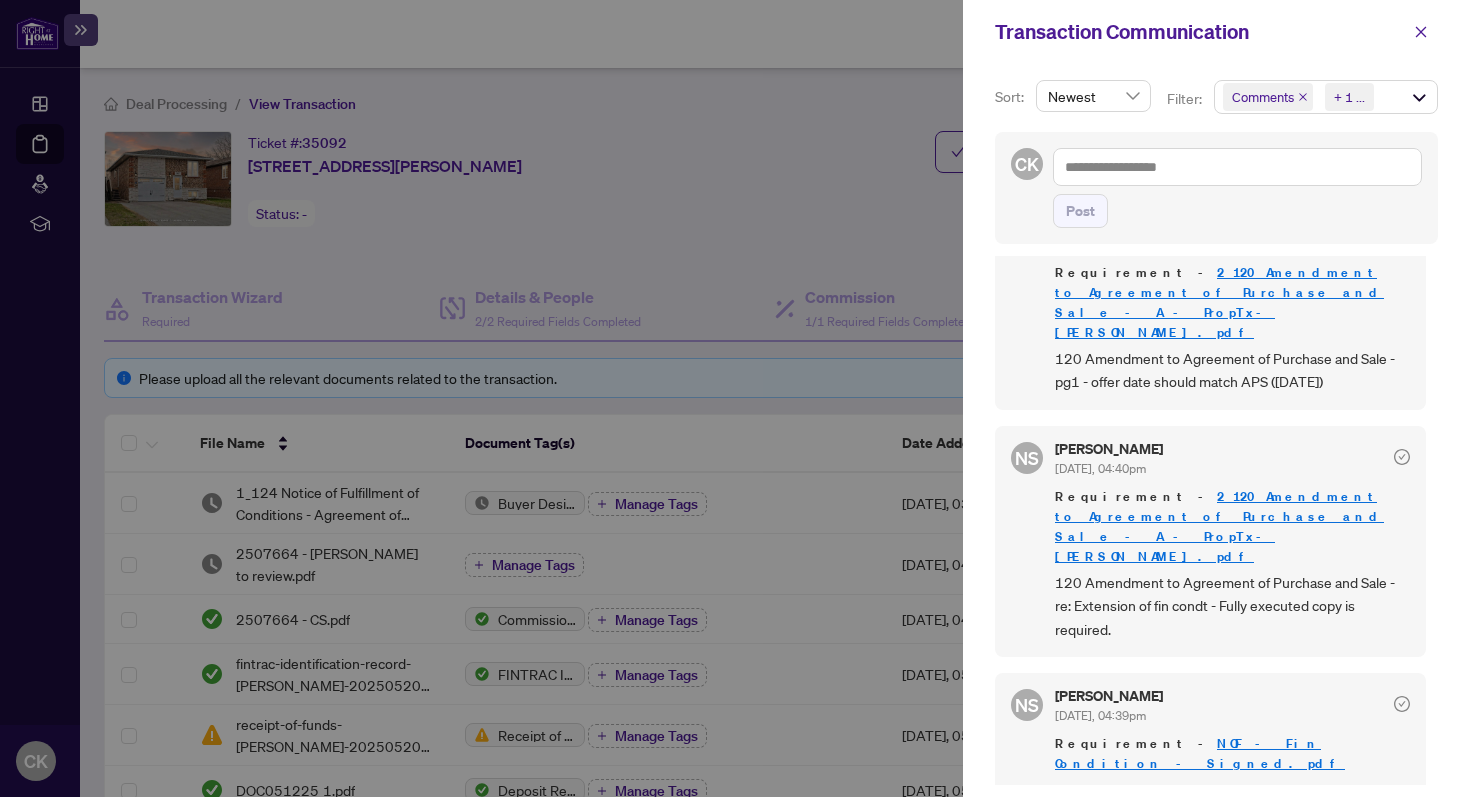 scroll, scrollTop: 1568, scrollLeft: 0, axis: vertical 